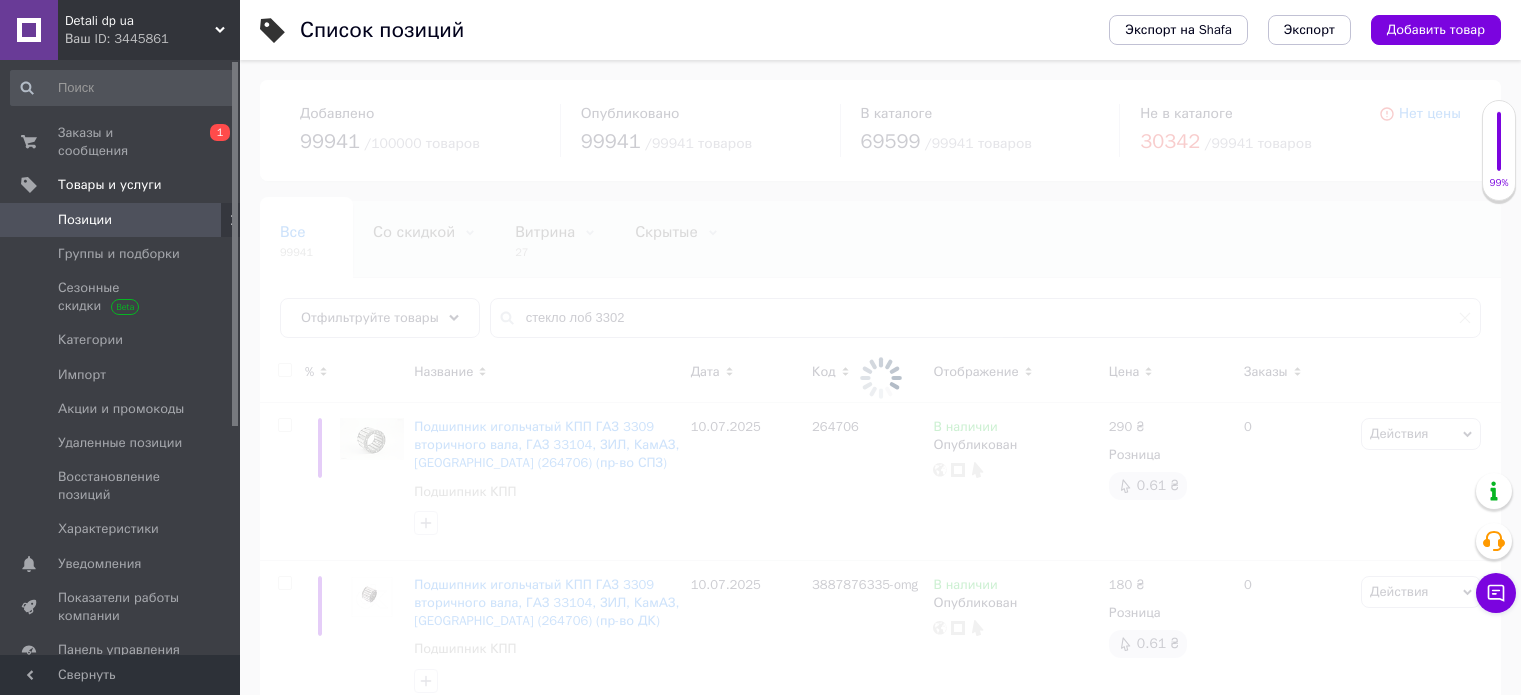 scroll, scrollTop: 0, scrollLeft: 0, axis: both 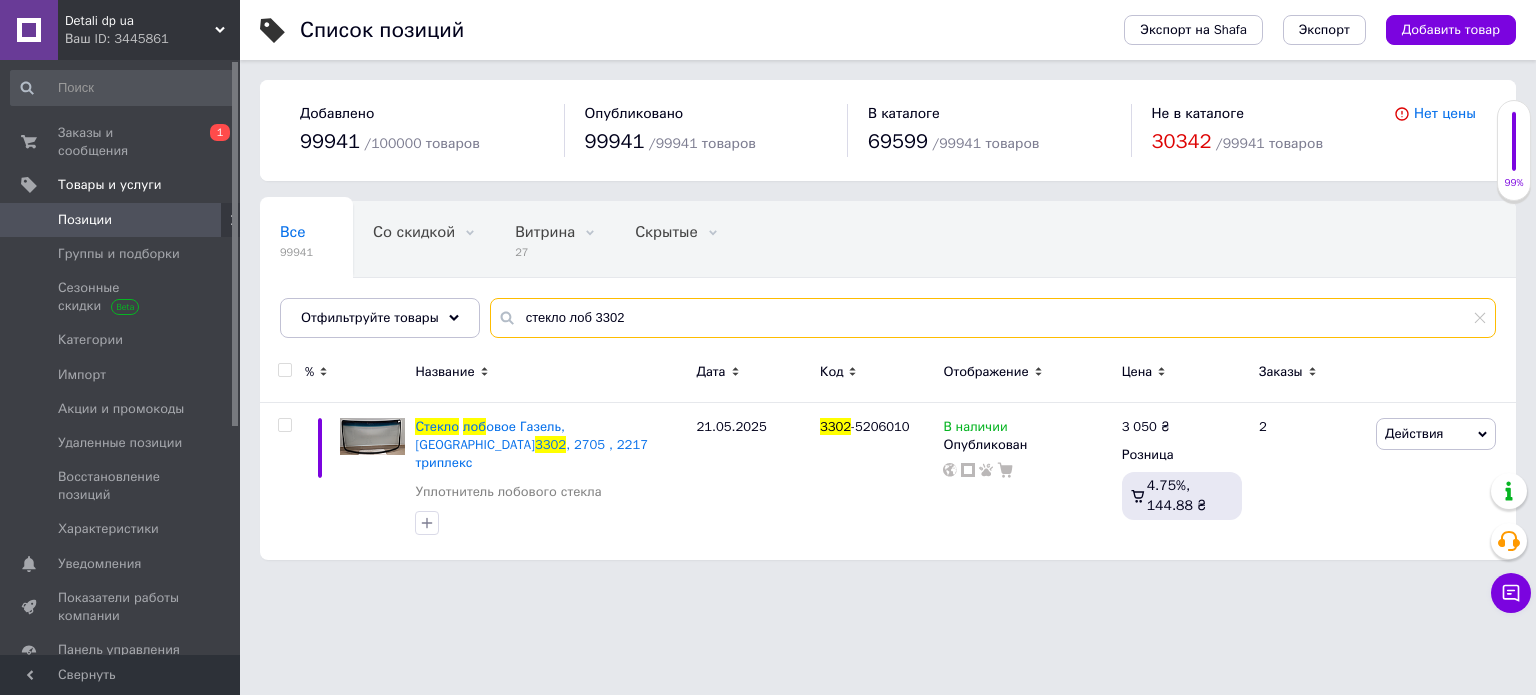 click on "стекло лоб 3302" at bounding box center (993, 318) 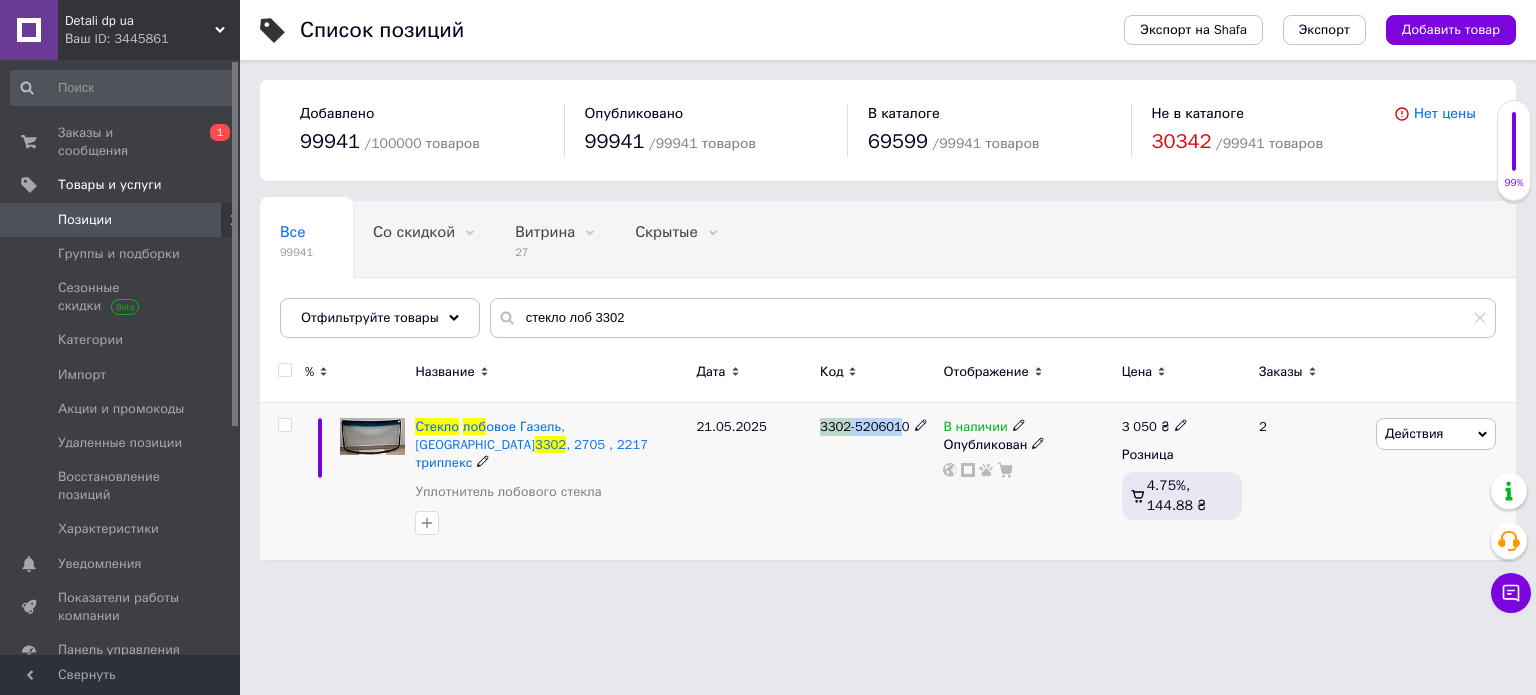 copy on "3302 -520601" 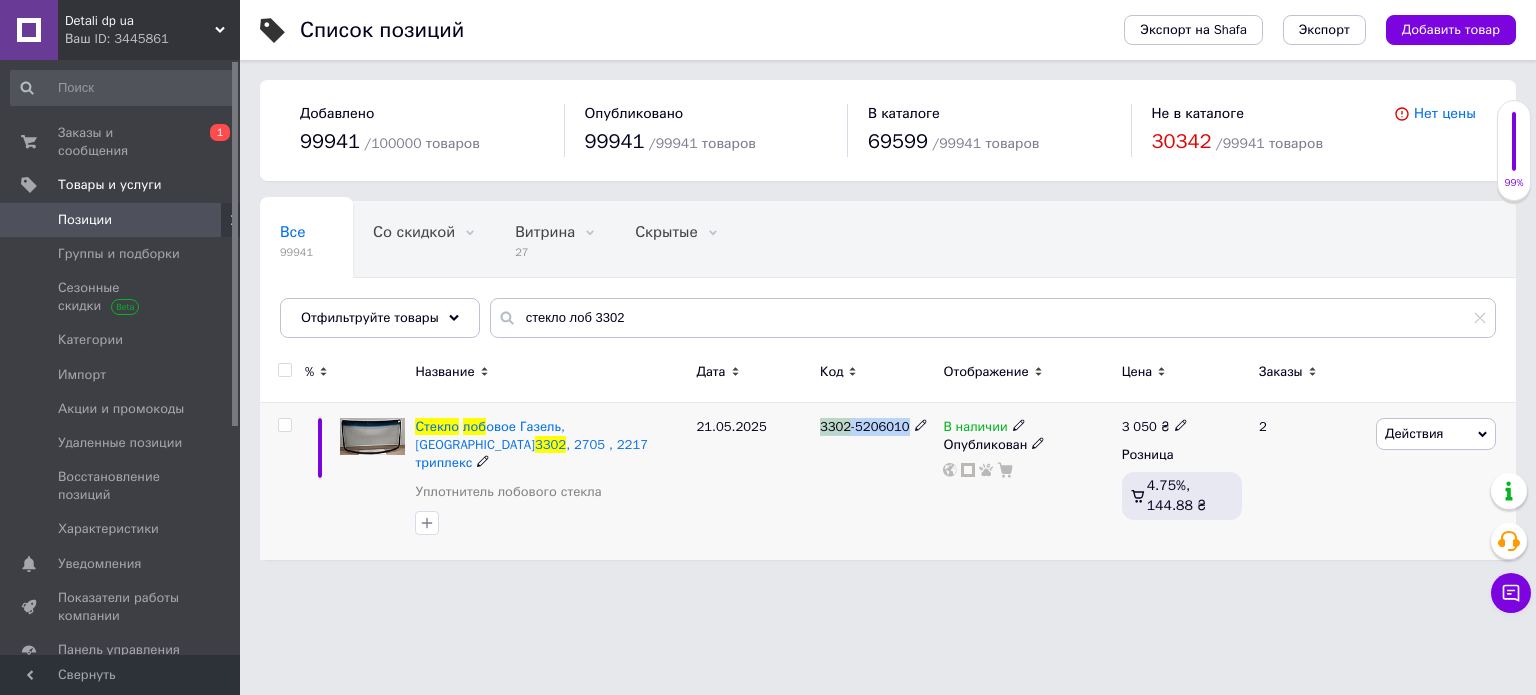 copy on "3302 -5206010" 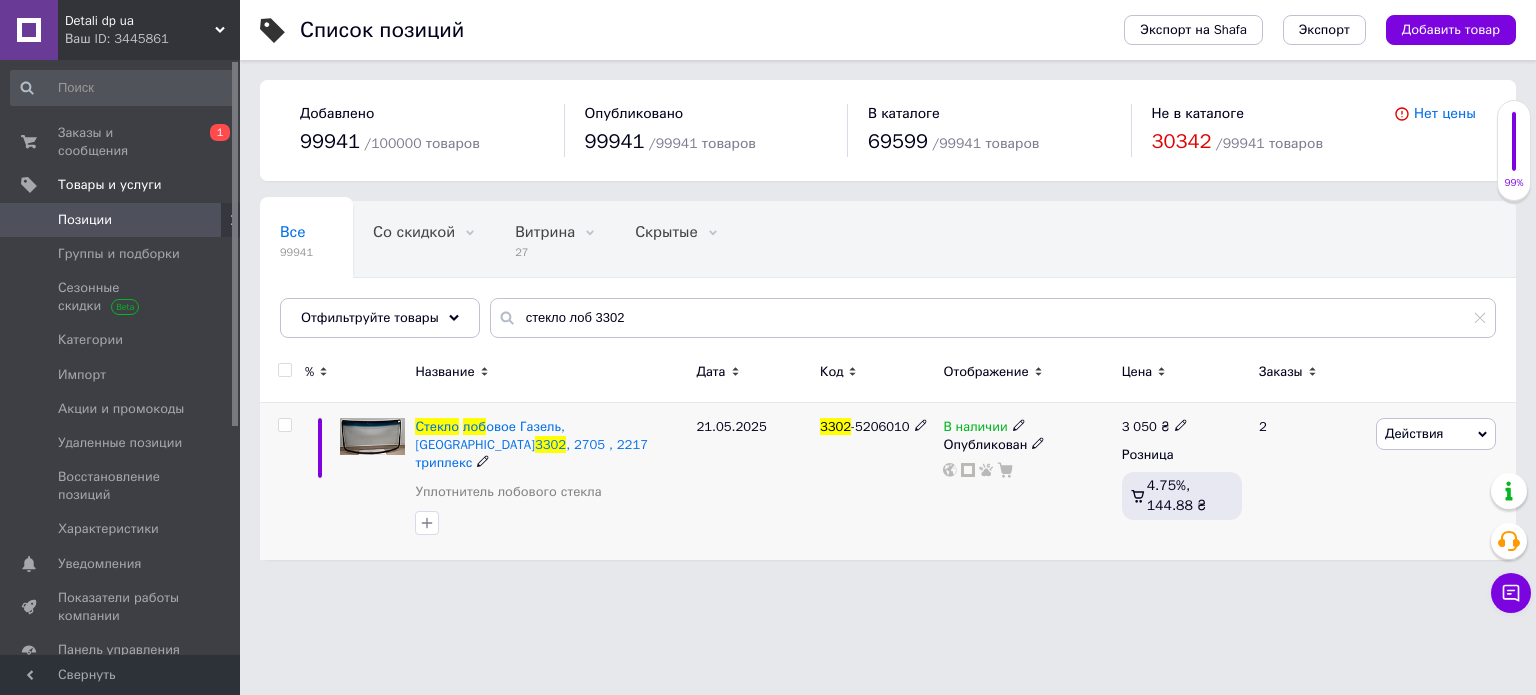 click 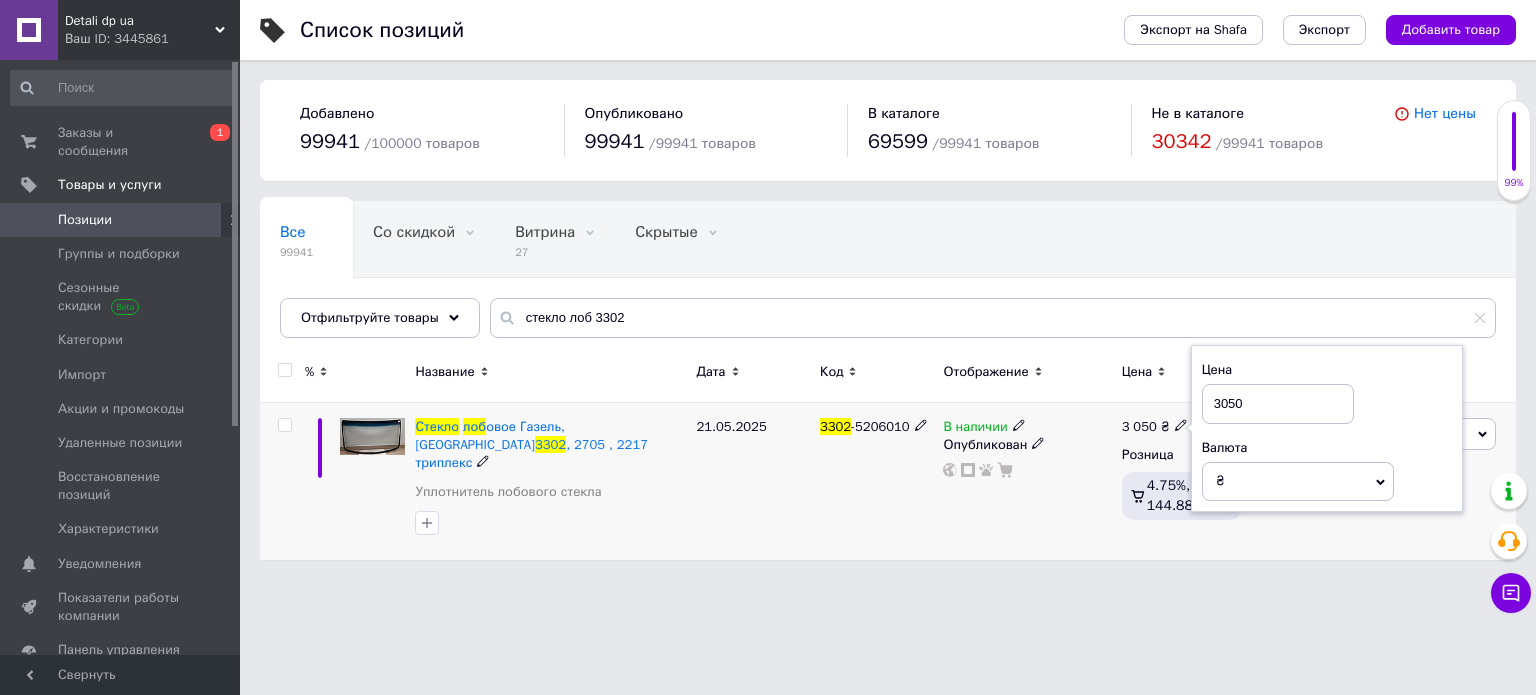 drag, startPoint x: 1273, startPoint y: 404, endPoint x: 1064, endPoint y: 413, distance: 209.1937 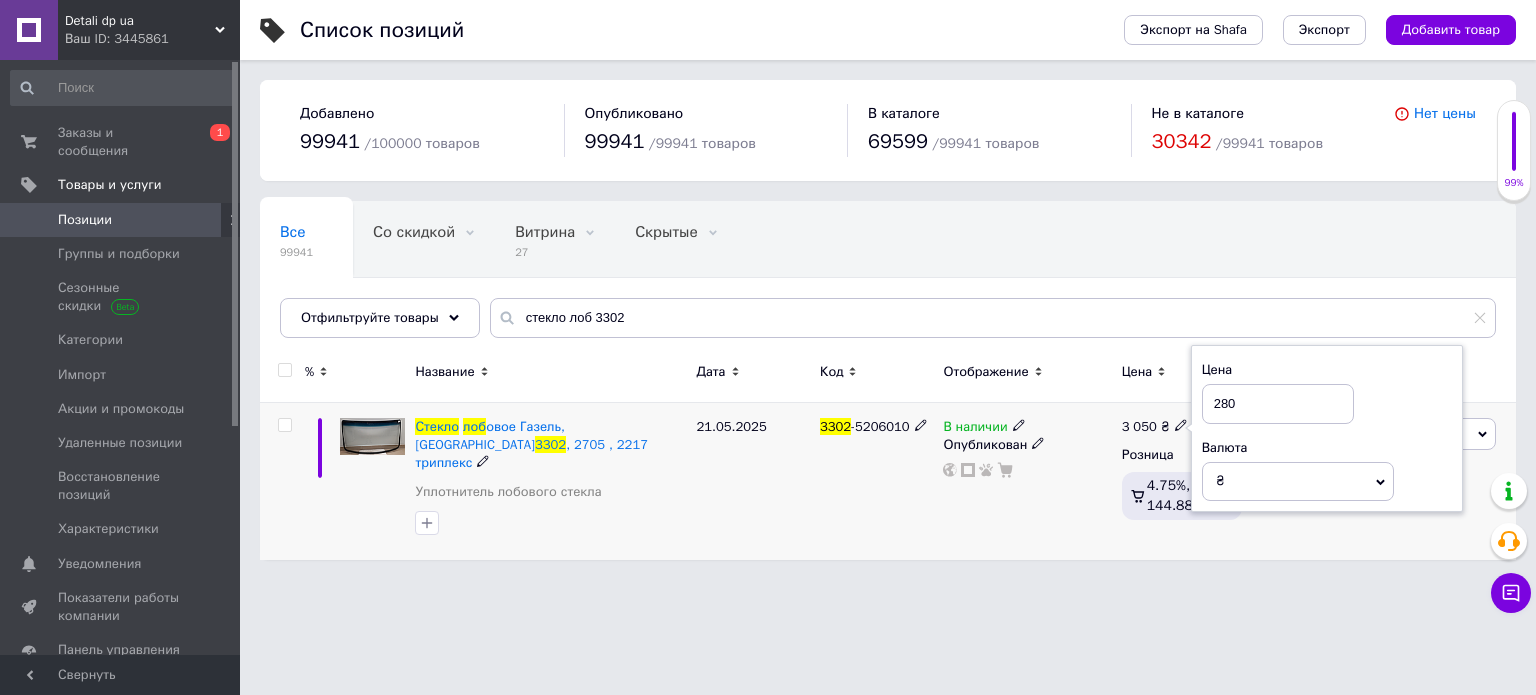 type on "2800" 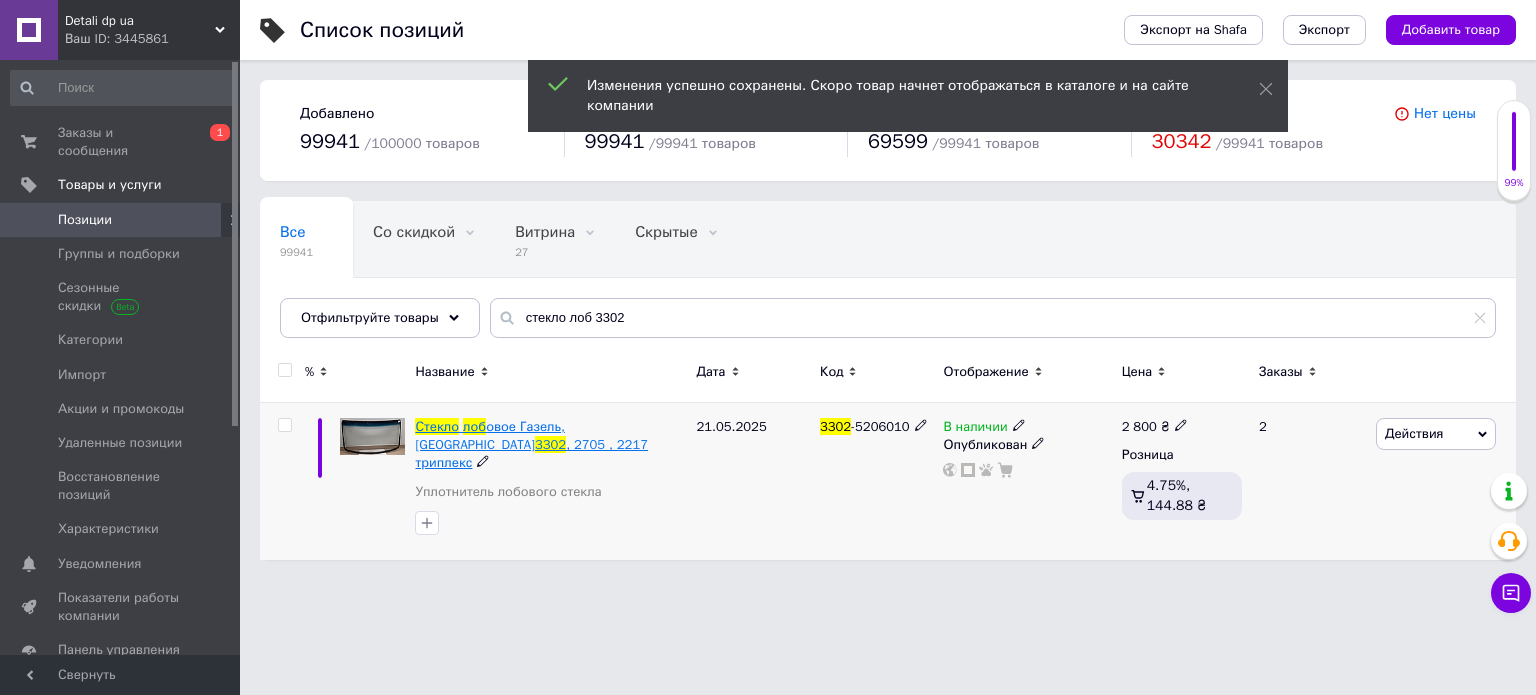 click on "овое Газель, Соболь" at bounding box center [489, 435] 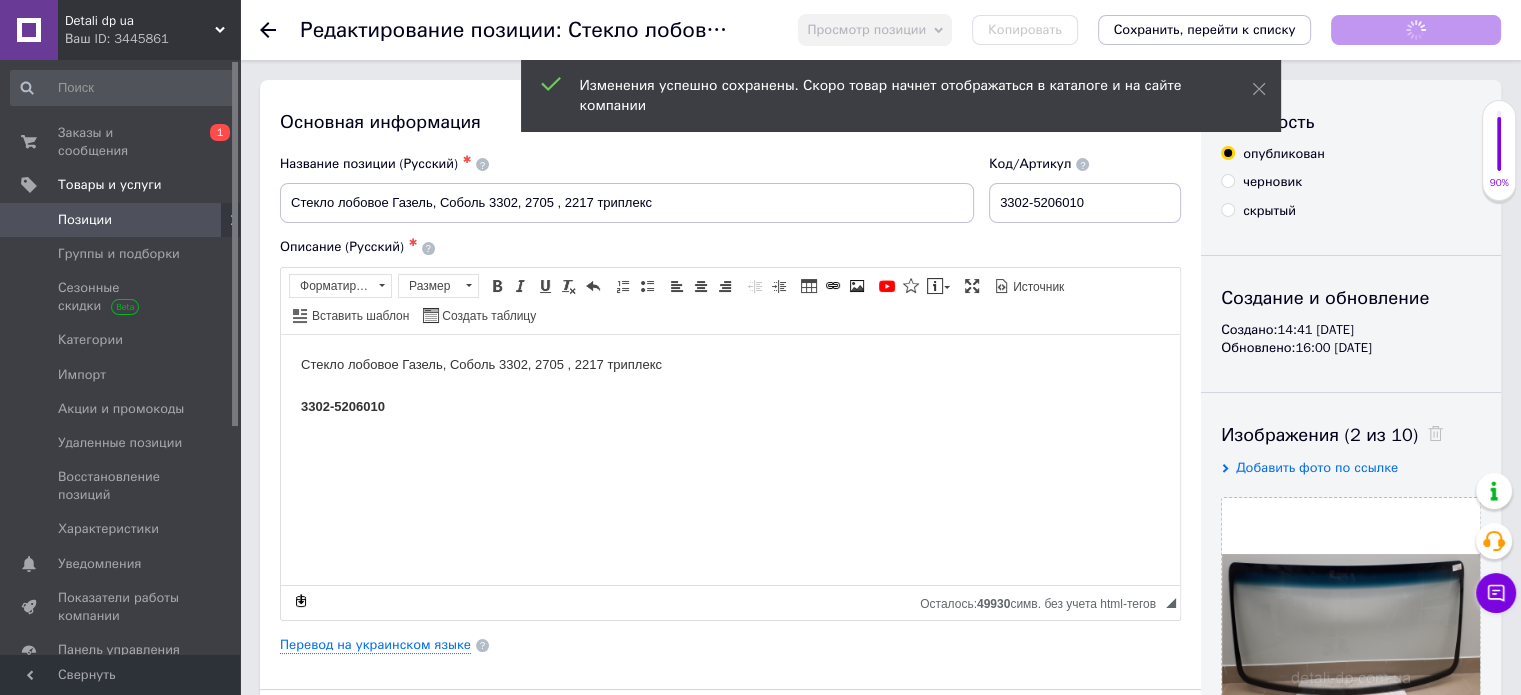 scroll, scrollTop: 0, scrollLeft: 0, axis: both 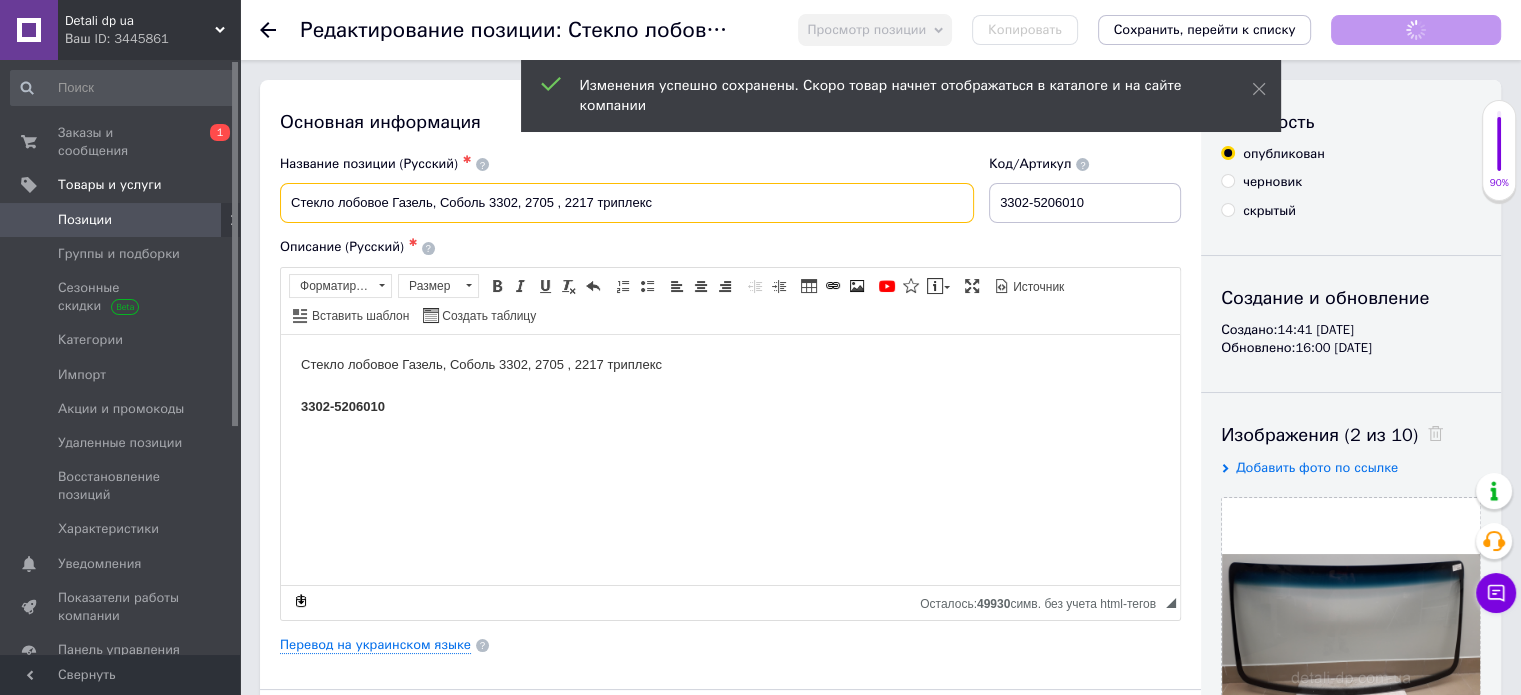 click on "Стекло лобовое Газель, Соболь 3302, 2705 , 2217 триплекс" at bounding box center [627, 203] 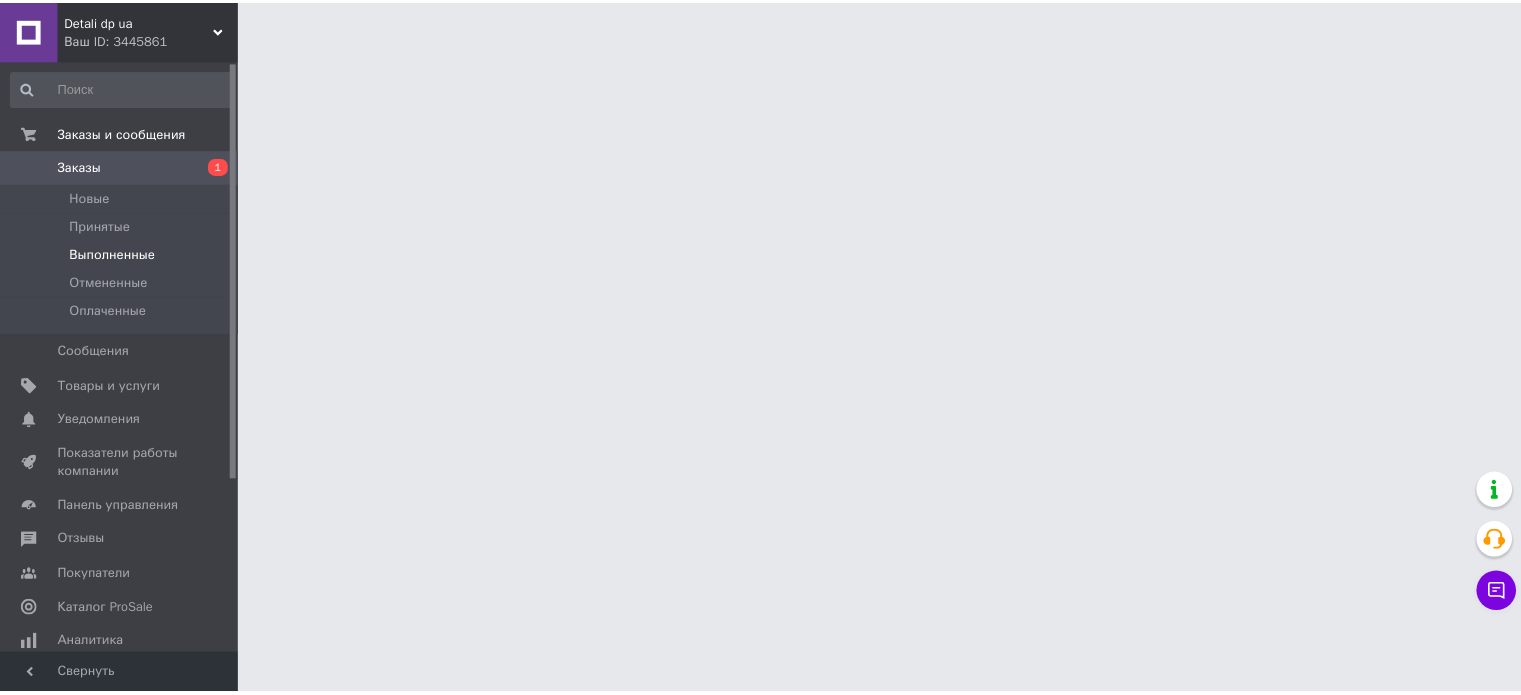 scroll, scrollTop: 0, scrollLeft: 0, axis: both 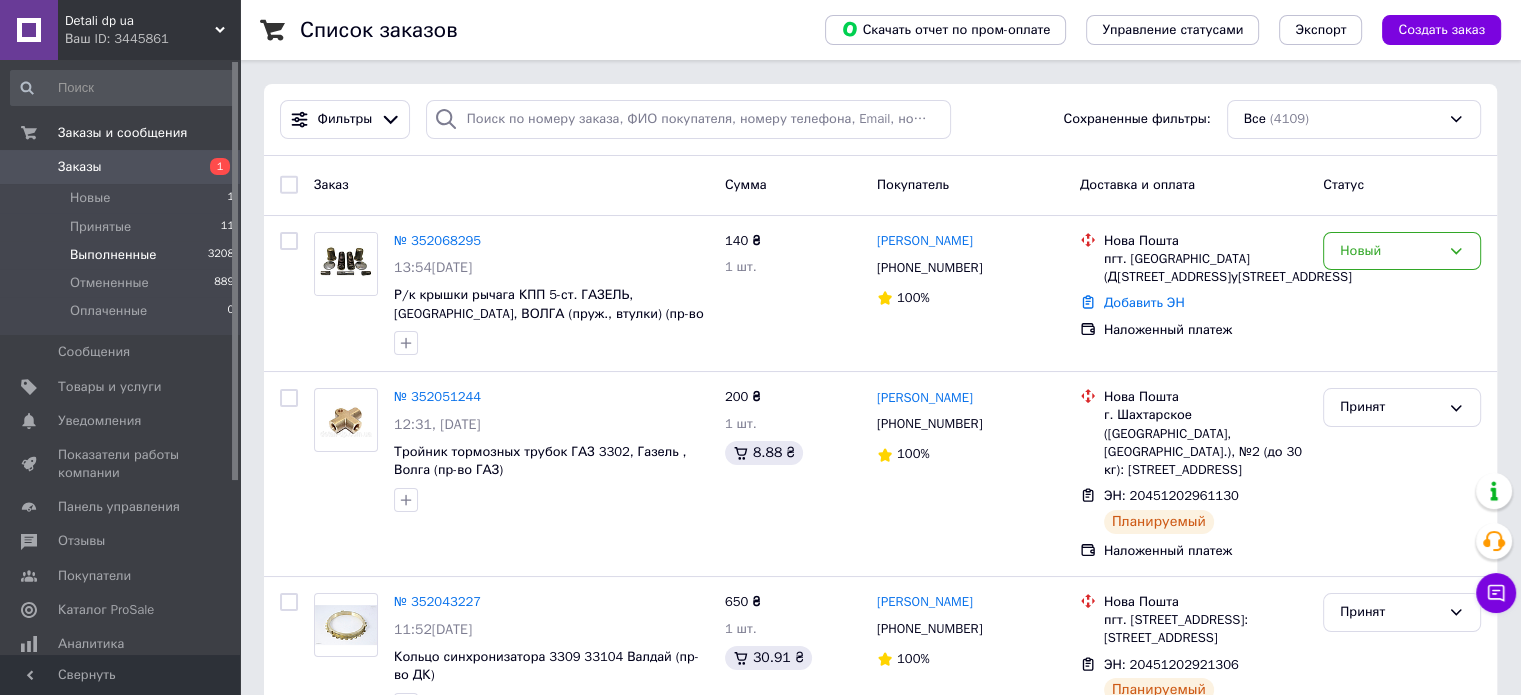 click on "Выполненные" at bounding box center [113, 255] 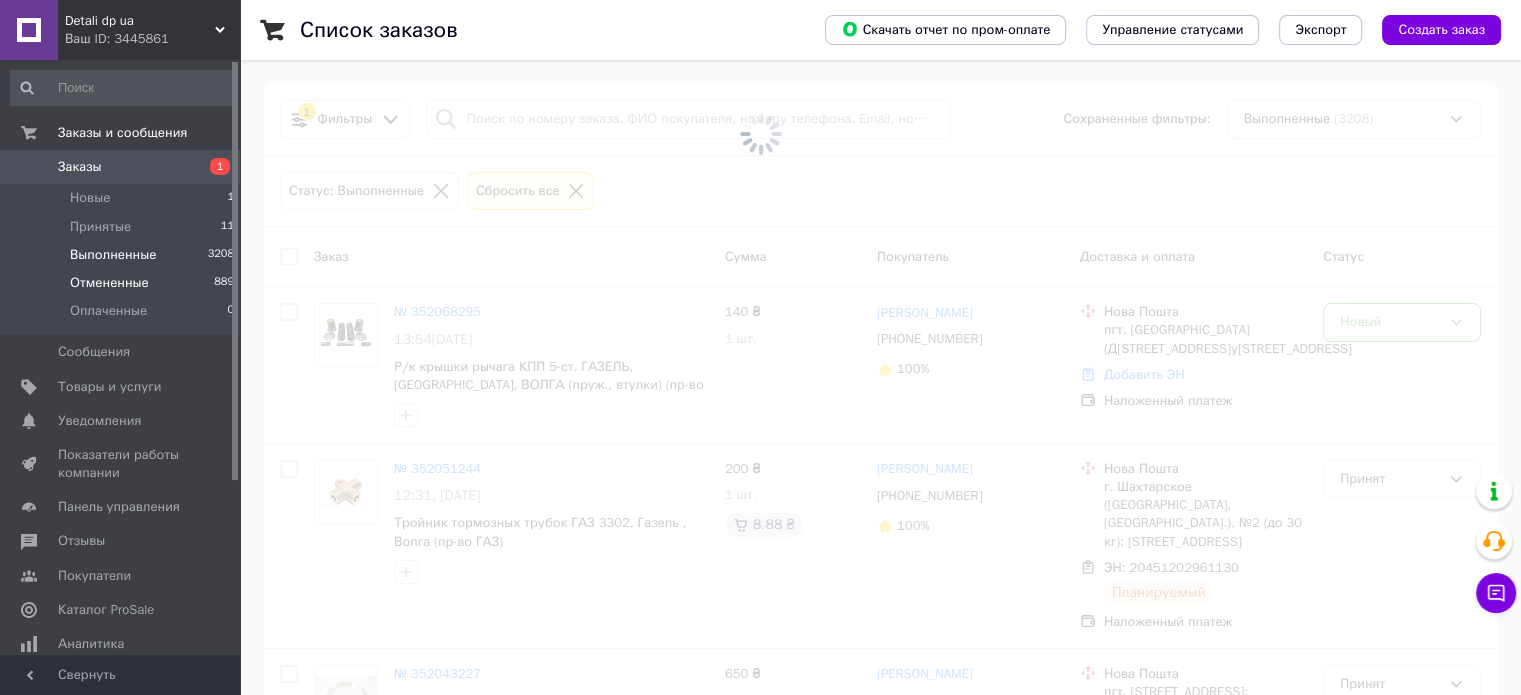 click on "Отмененные" at bounding box center [109, 283] 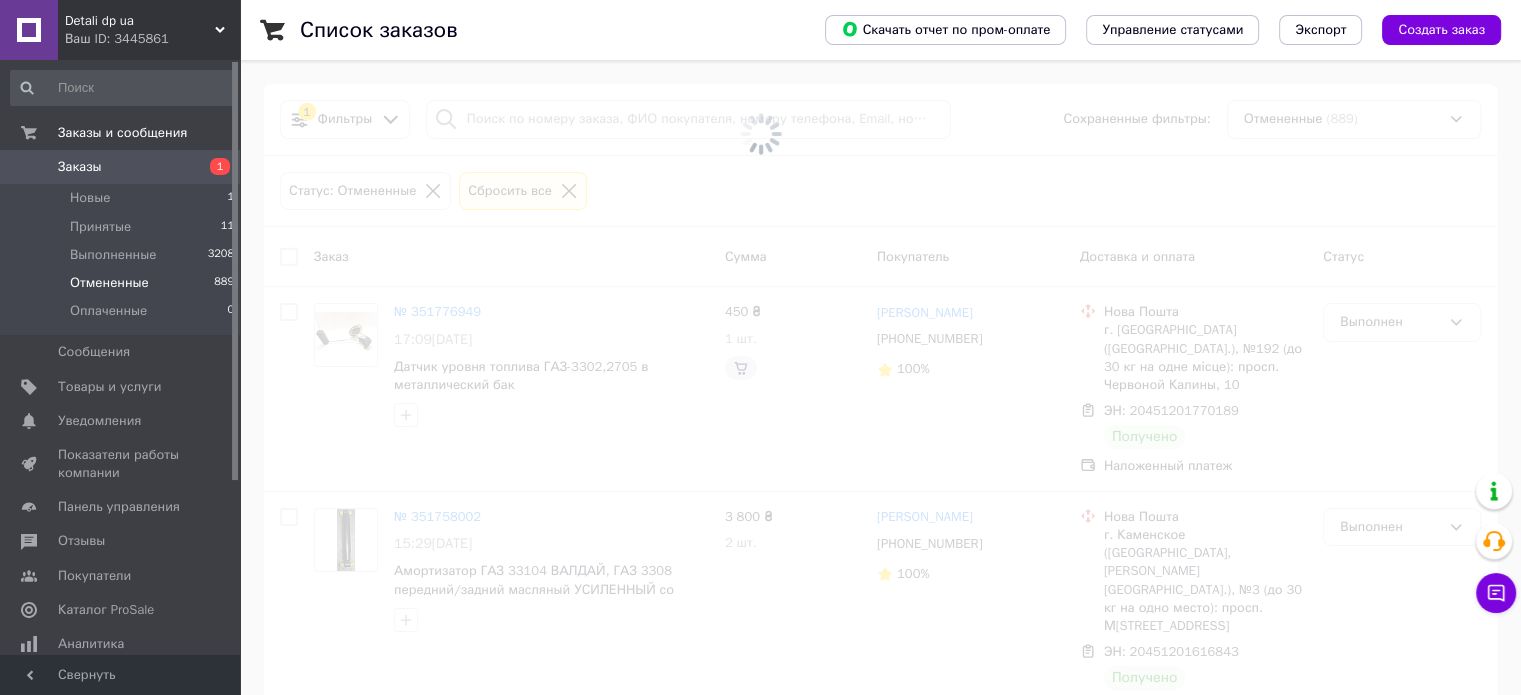 click on "Отмененные" at bounding box center (109, 283) 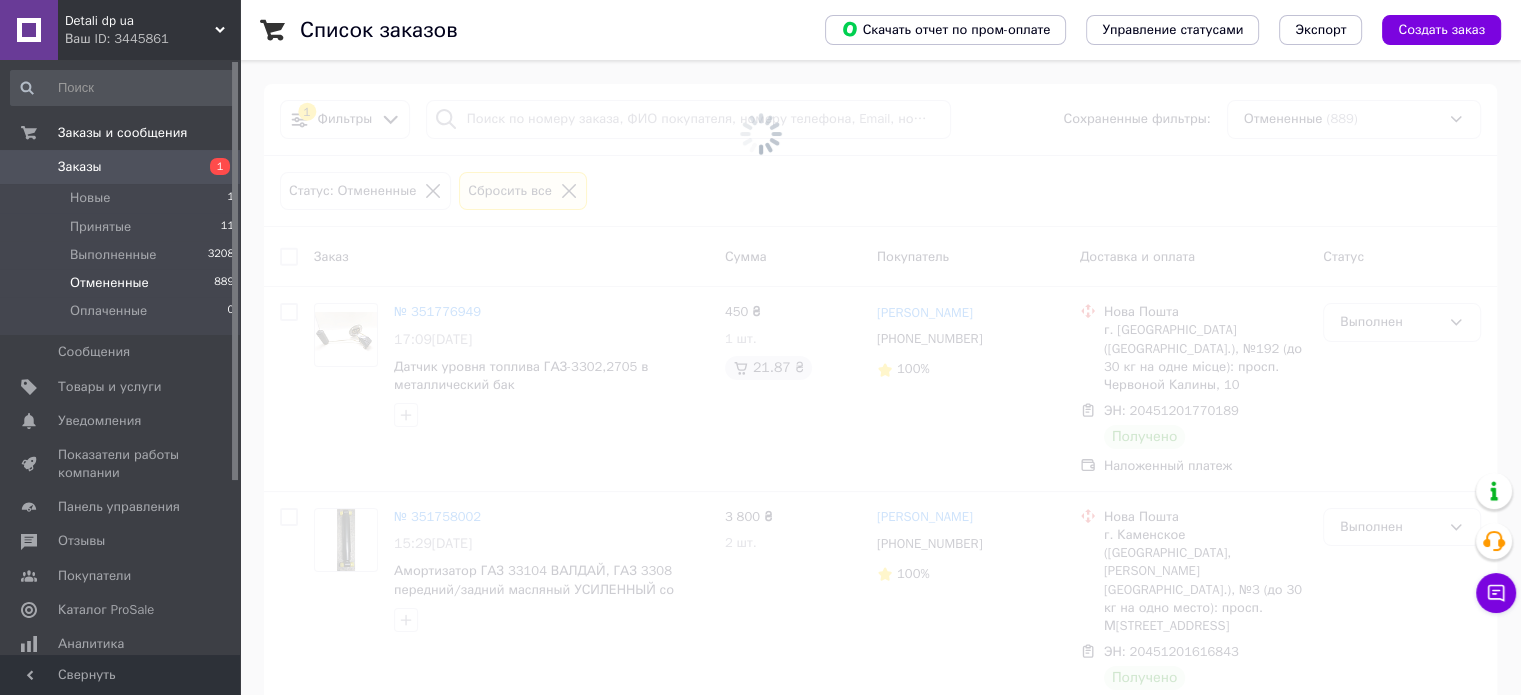 click on "Отмененные" at bounding box center (109, 283) 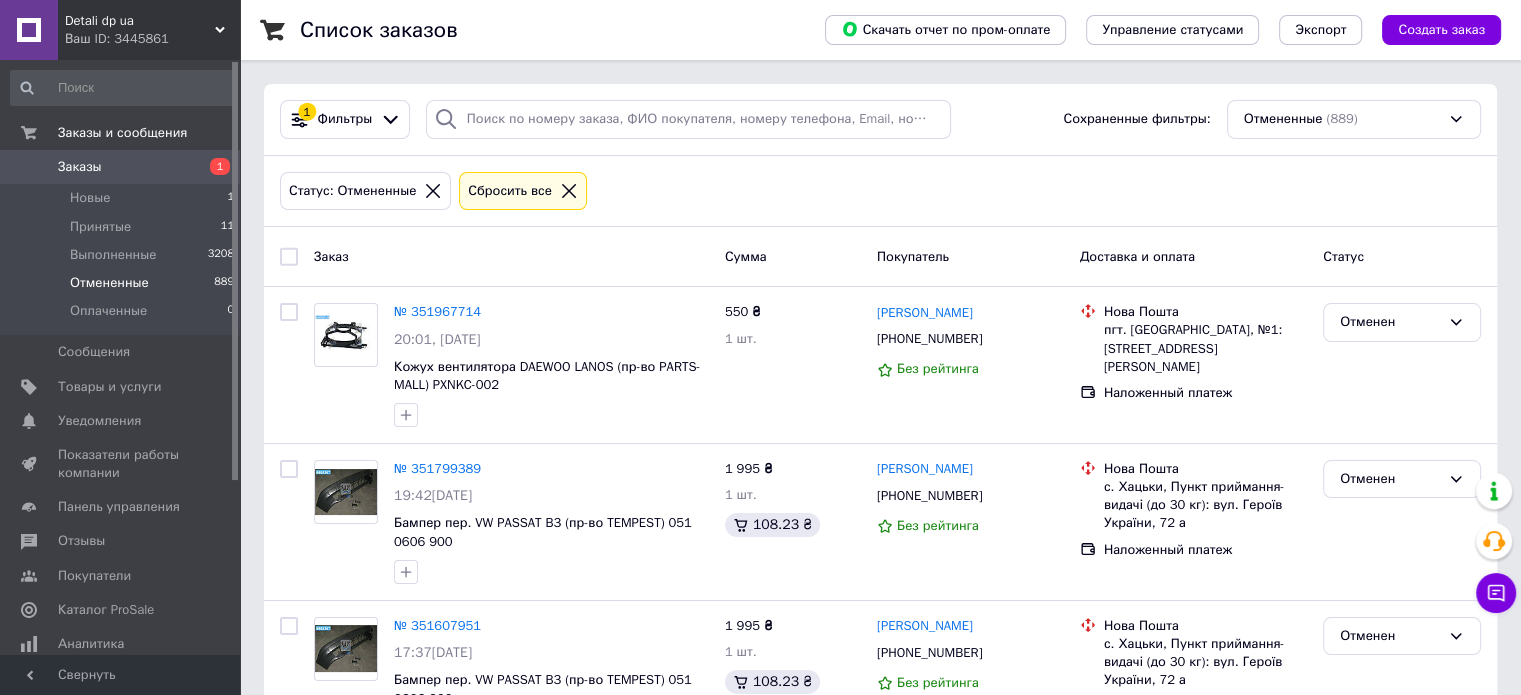 click on "№ 351967714" at bounding box center (437, 311) 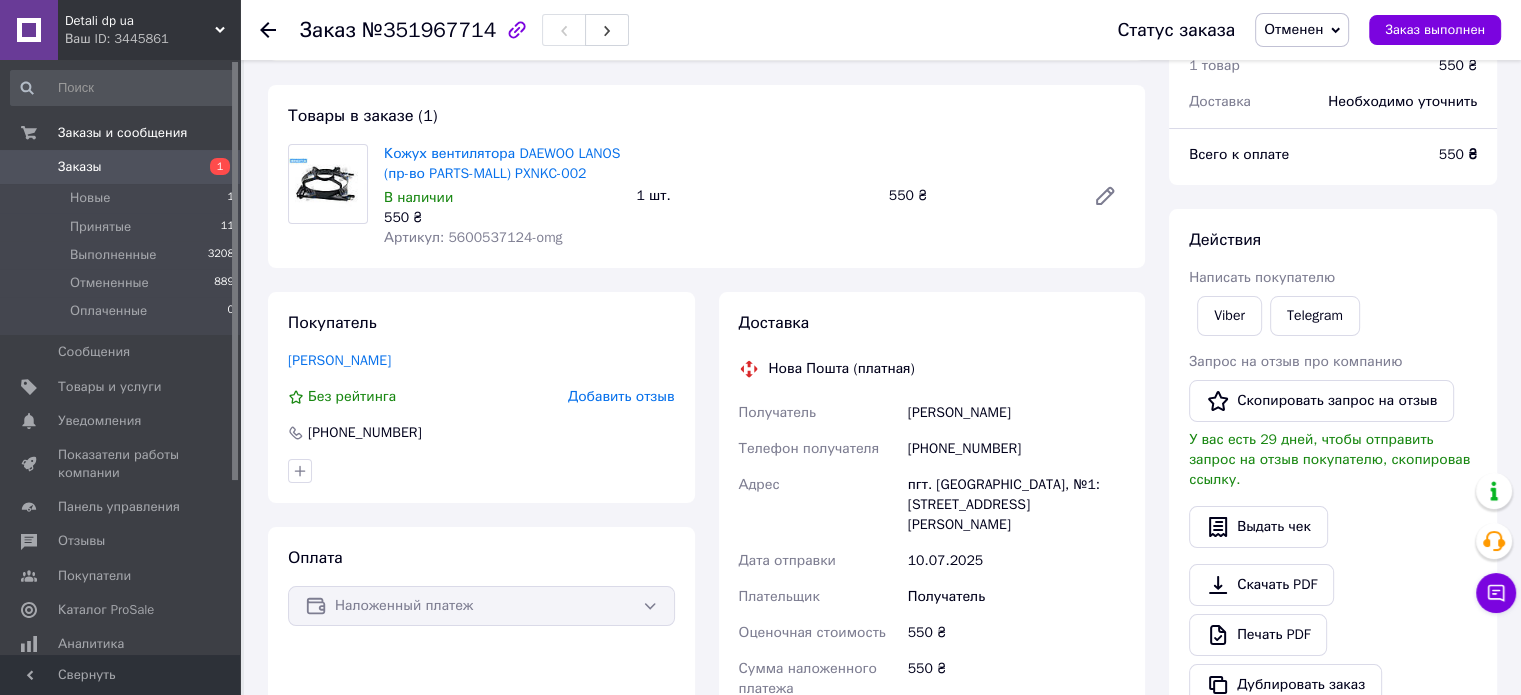 scroll, scrollTop: 0, scrollLeft: 0, axis: both 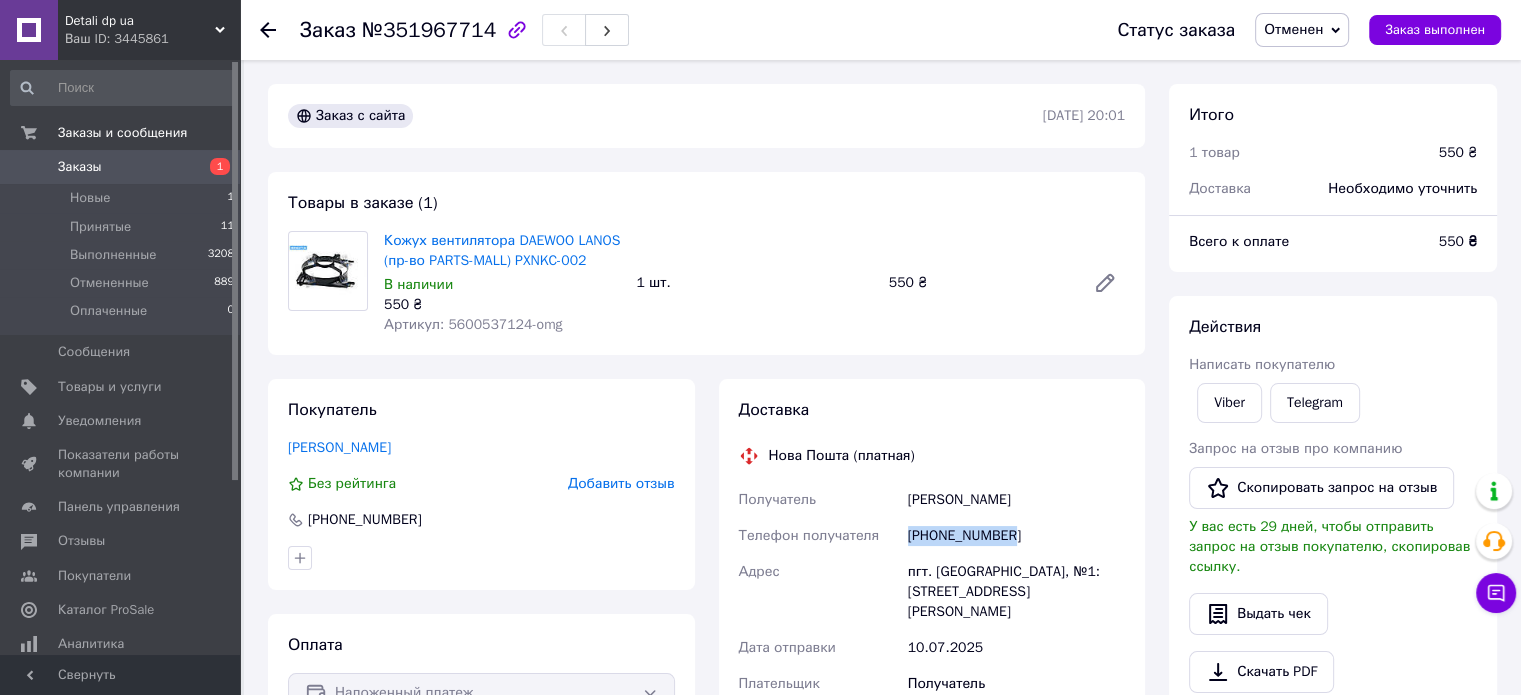 copy on "Телефон получателя [PHONE_NUMBER]" 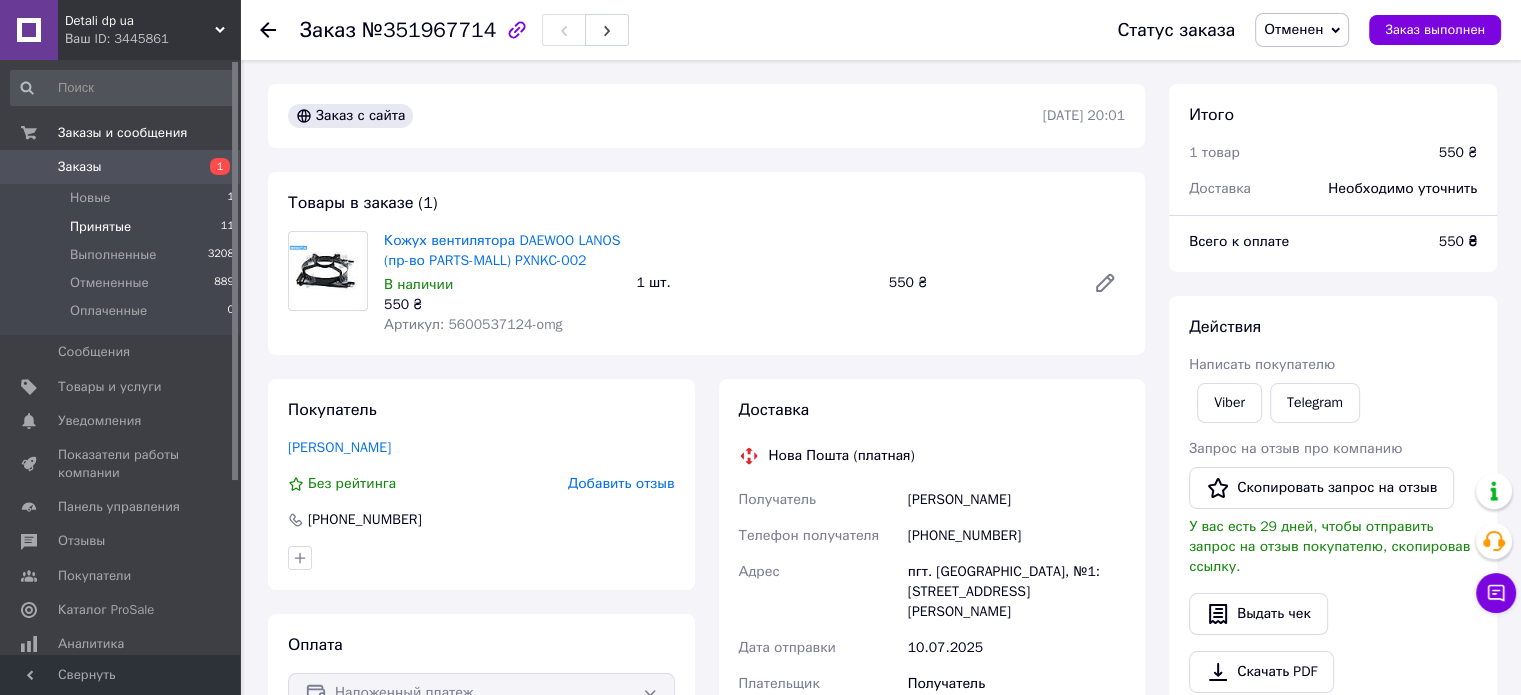 click on "Принятые 11" at bounding box center [123, 227] 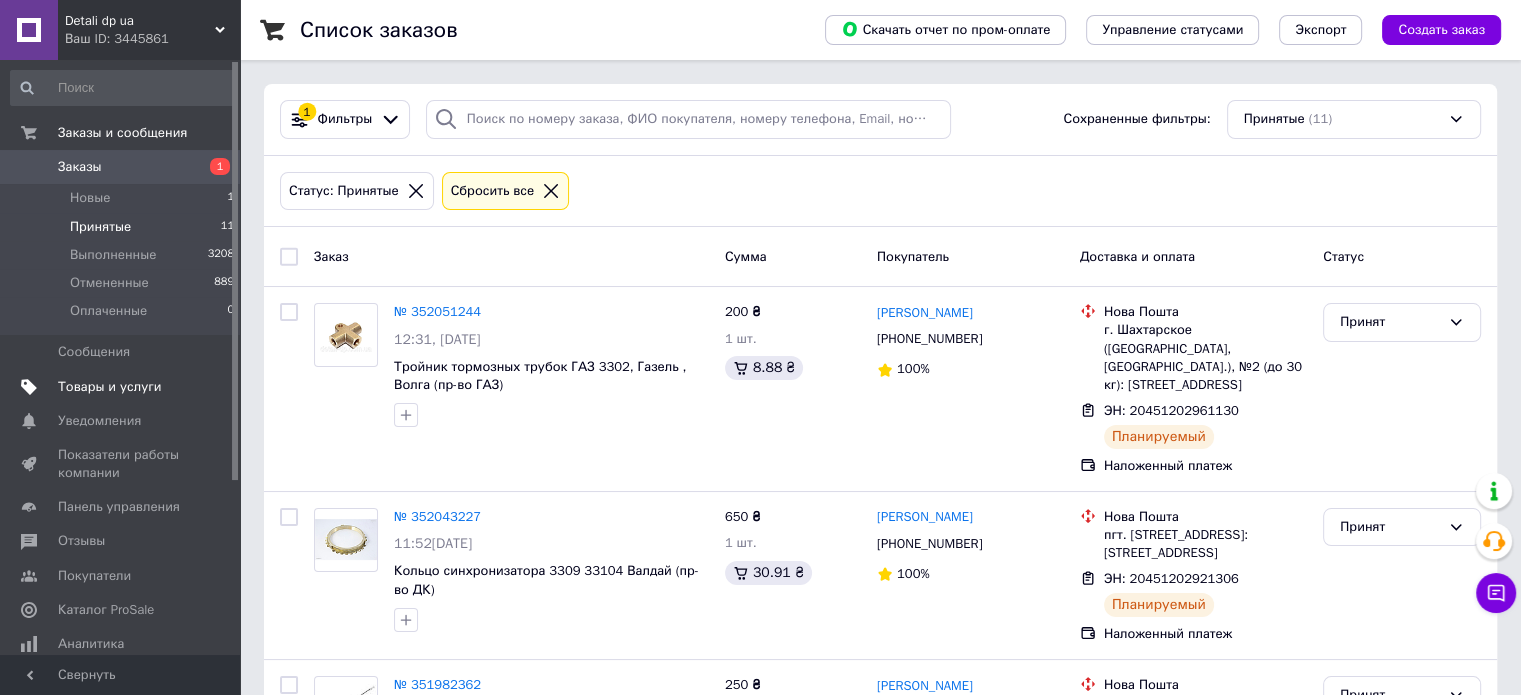 click on "Товары и услуги" at bounding box center [110, 387] 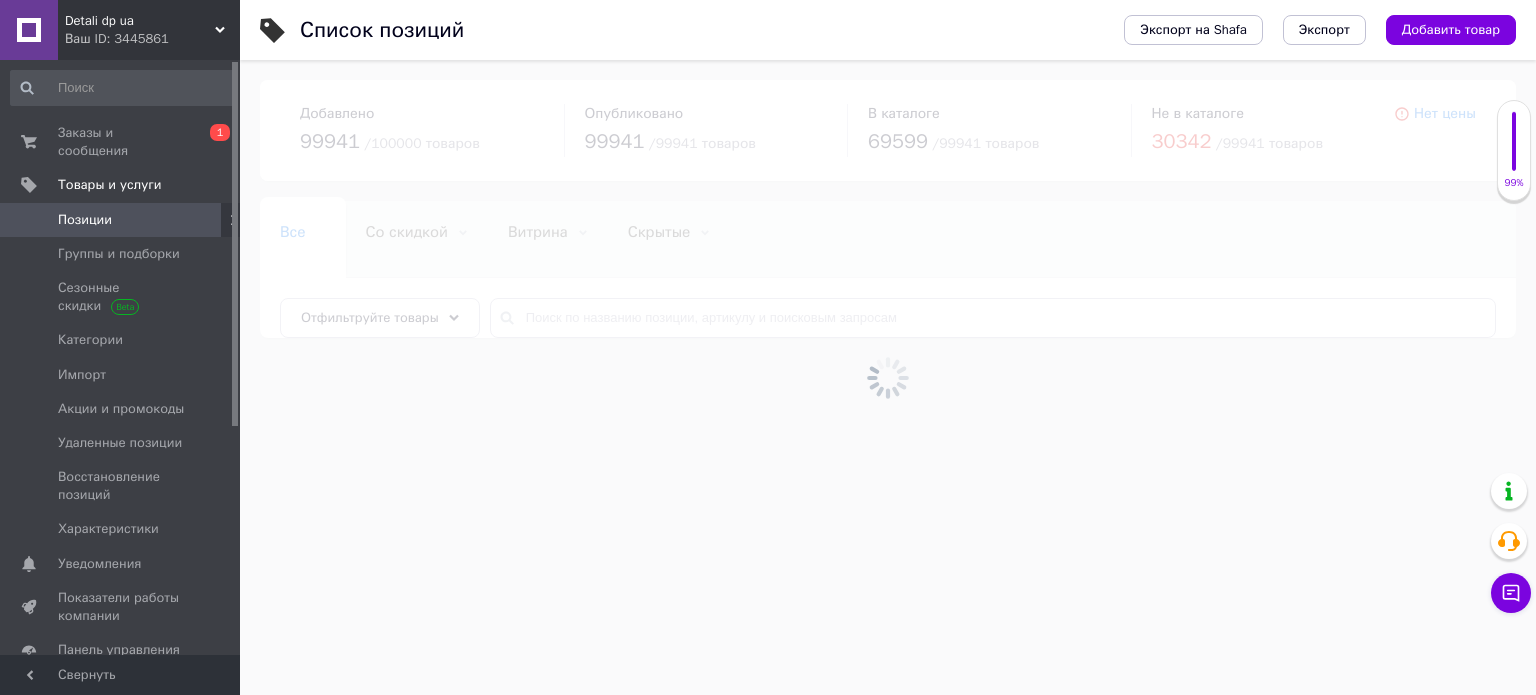 click at bounding box center [888, 377] 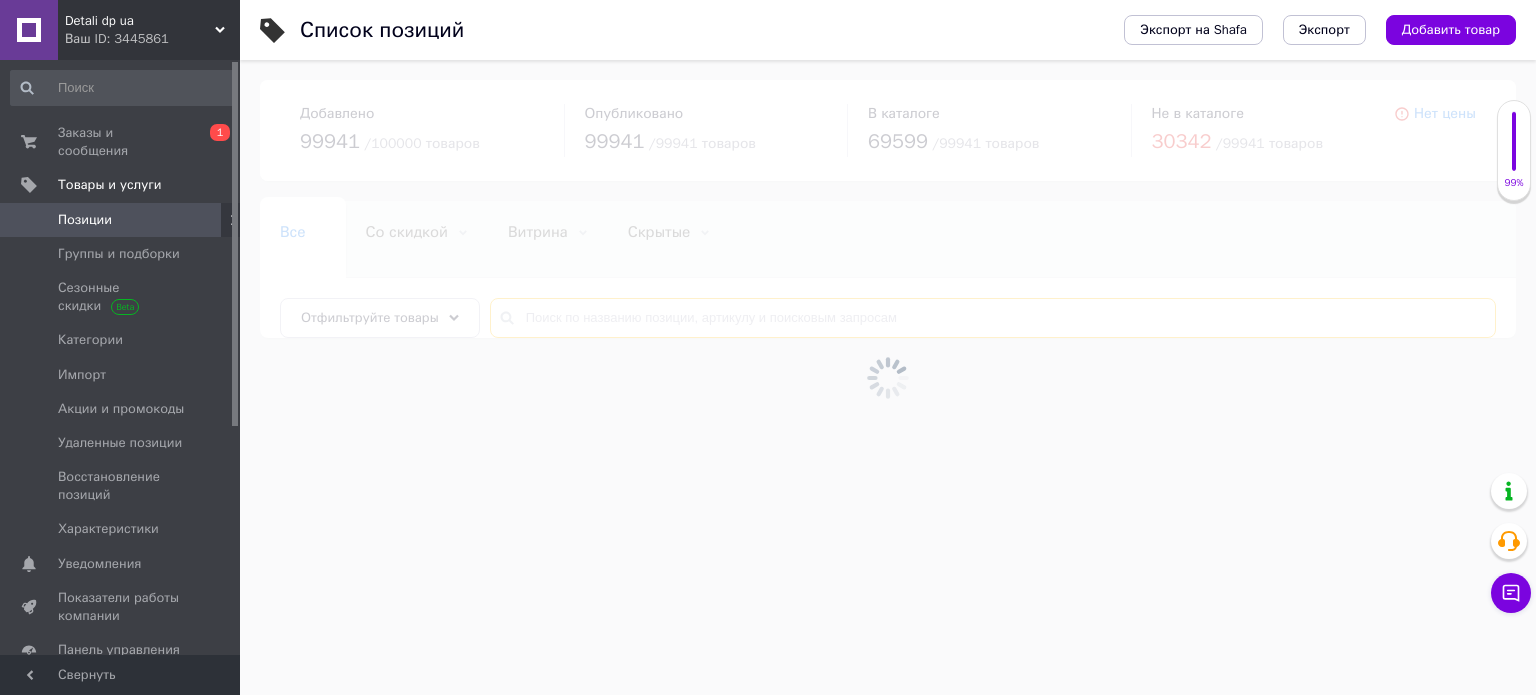 click at bounding box center (993, 318) 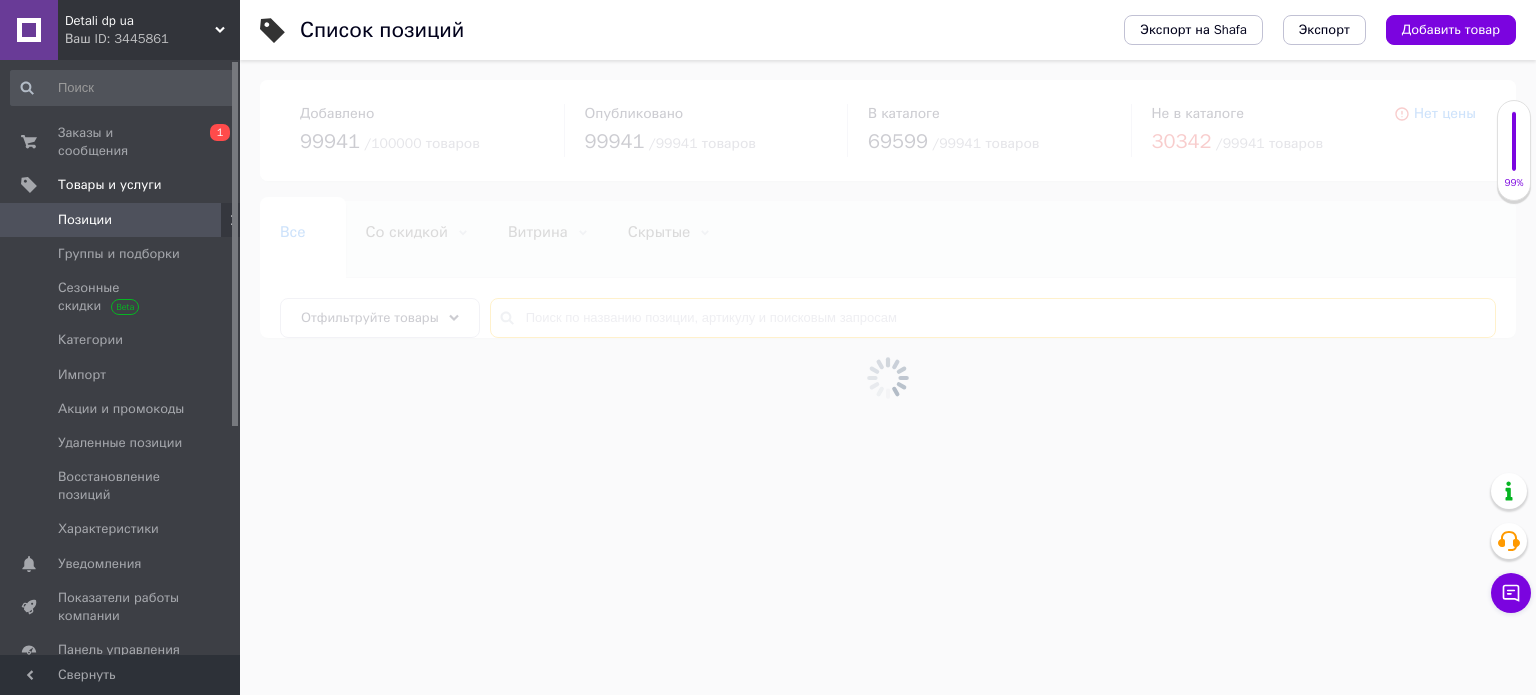 click at bounding box center (993, 318) 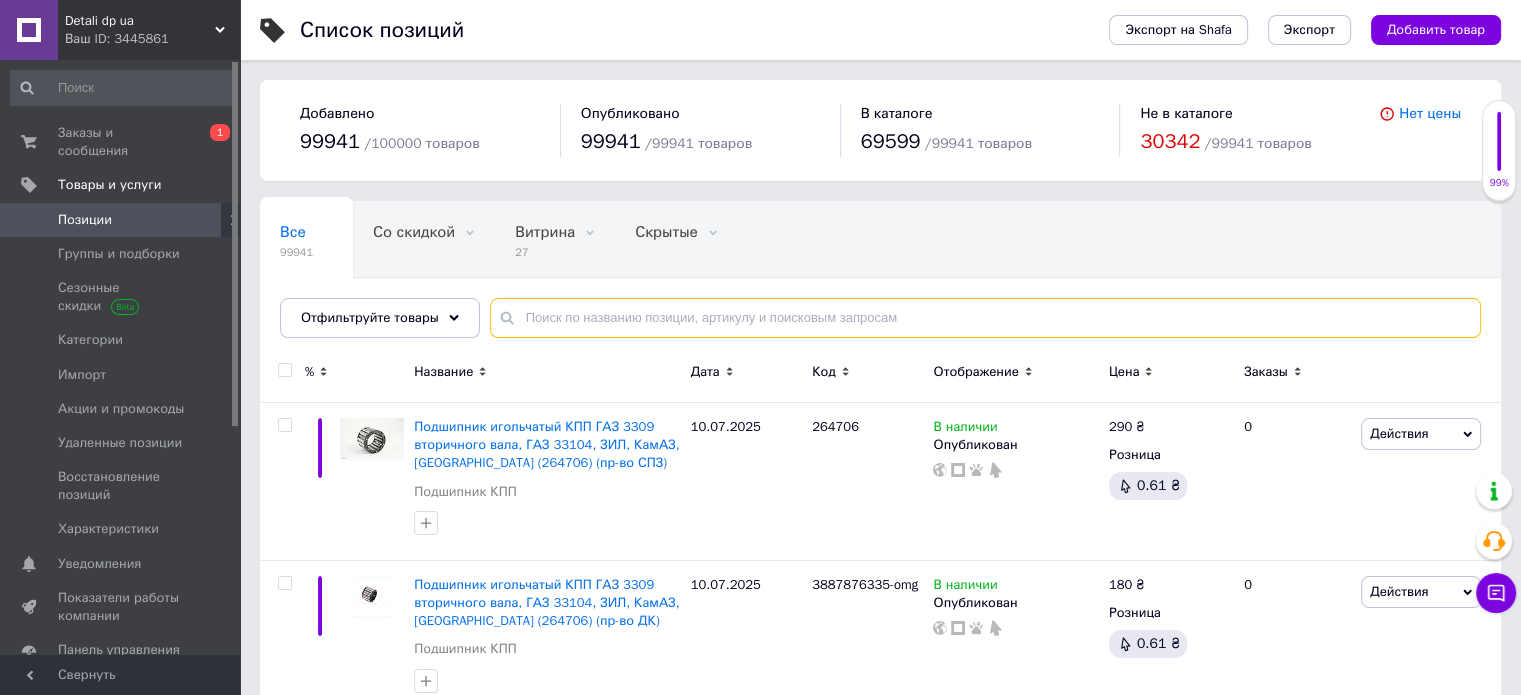 click at bounding box center [985, 318] 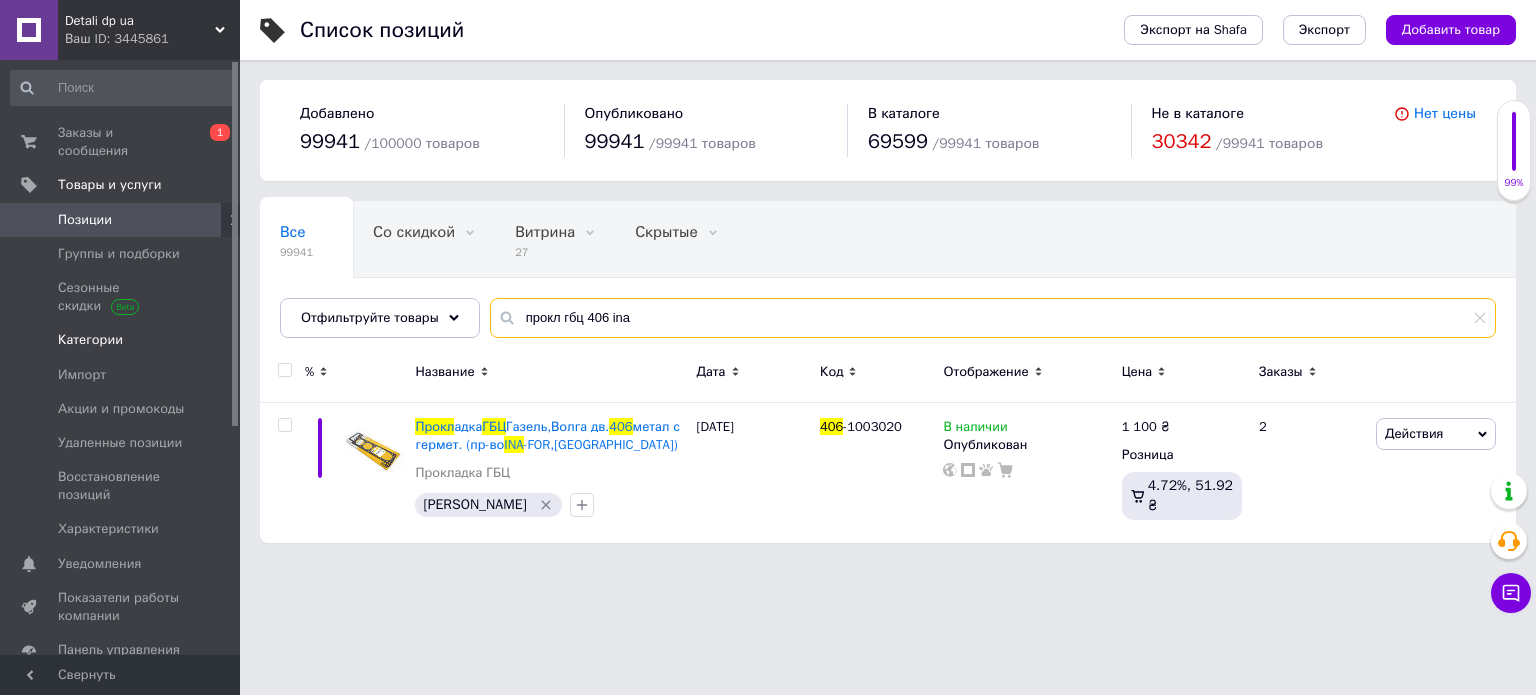 drag, startPoint x: 660, startPoint y: 331, endPoint x: 204, endPoint y: 335, distance: 456.01755 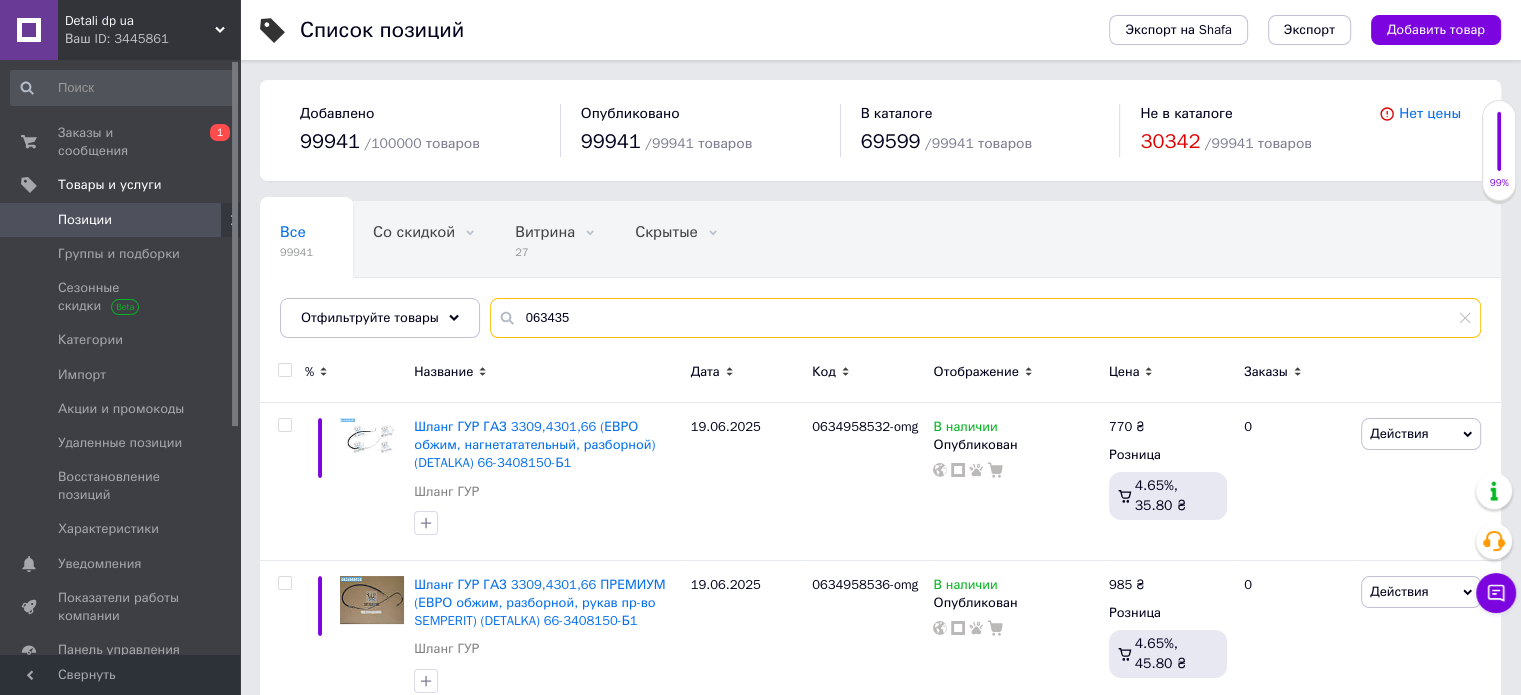 click on "063435" at bounding box center [985, 318] 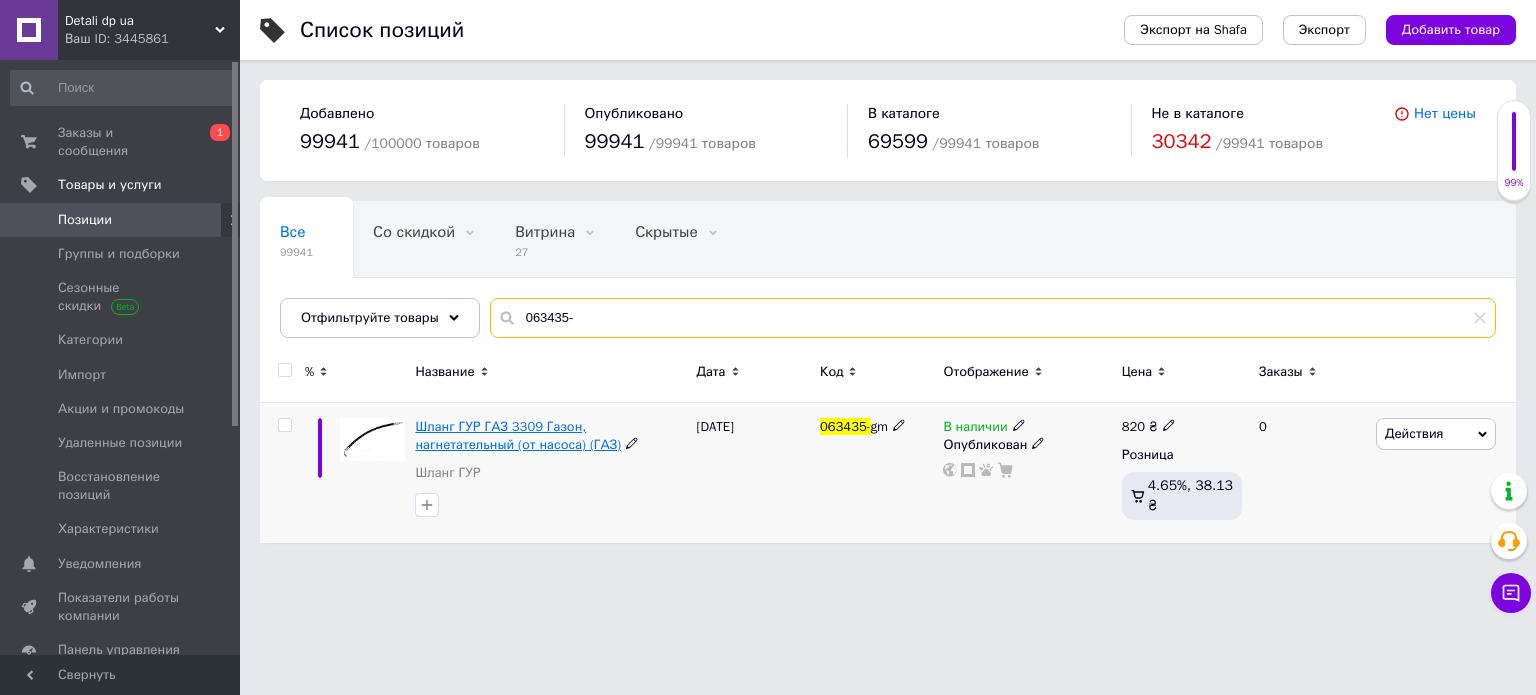 type on "063435-" 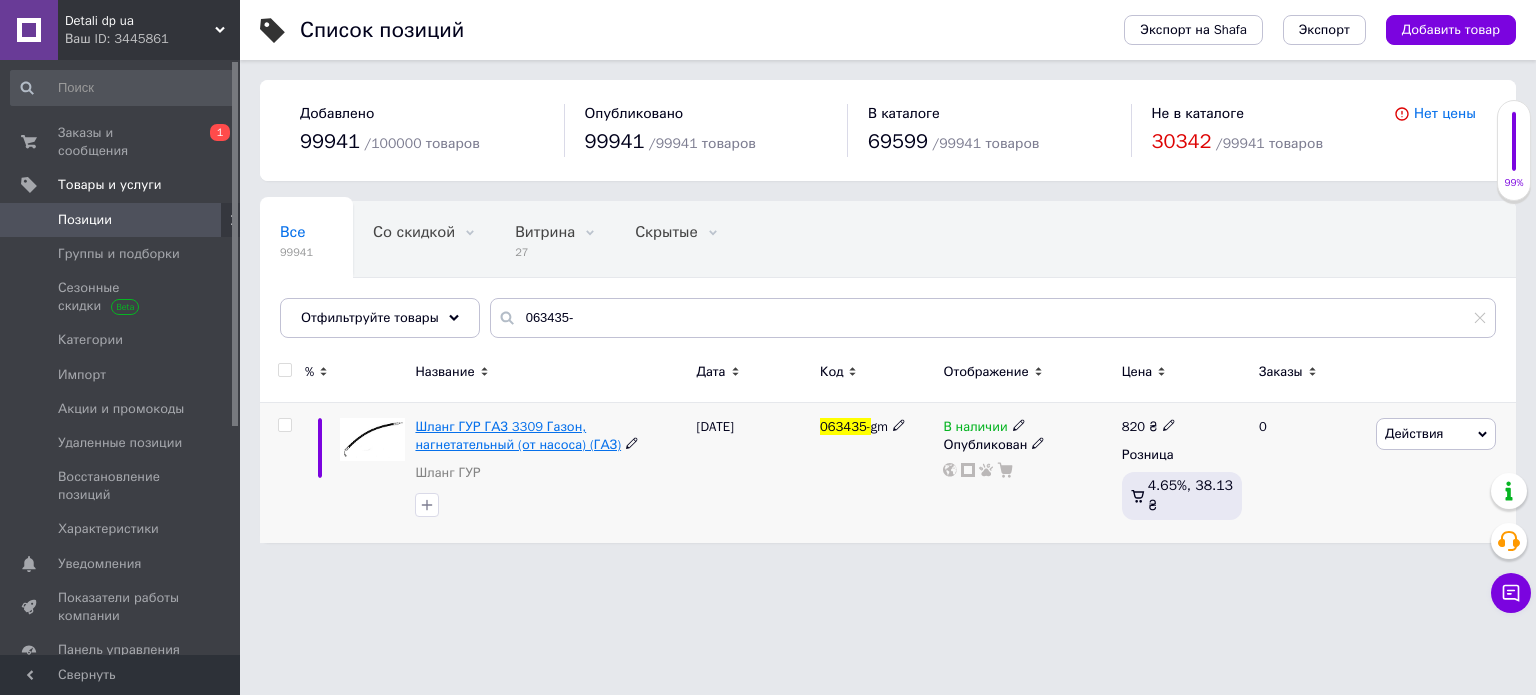 click on "Шланг ГУР ГАЗ 3309 Газон, нагнетательный (от насоса) (ГАЗ)" at bounding box center [518, 435] 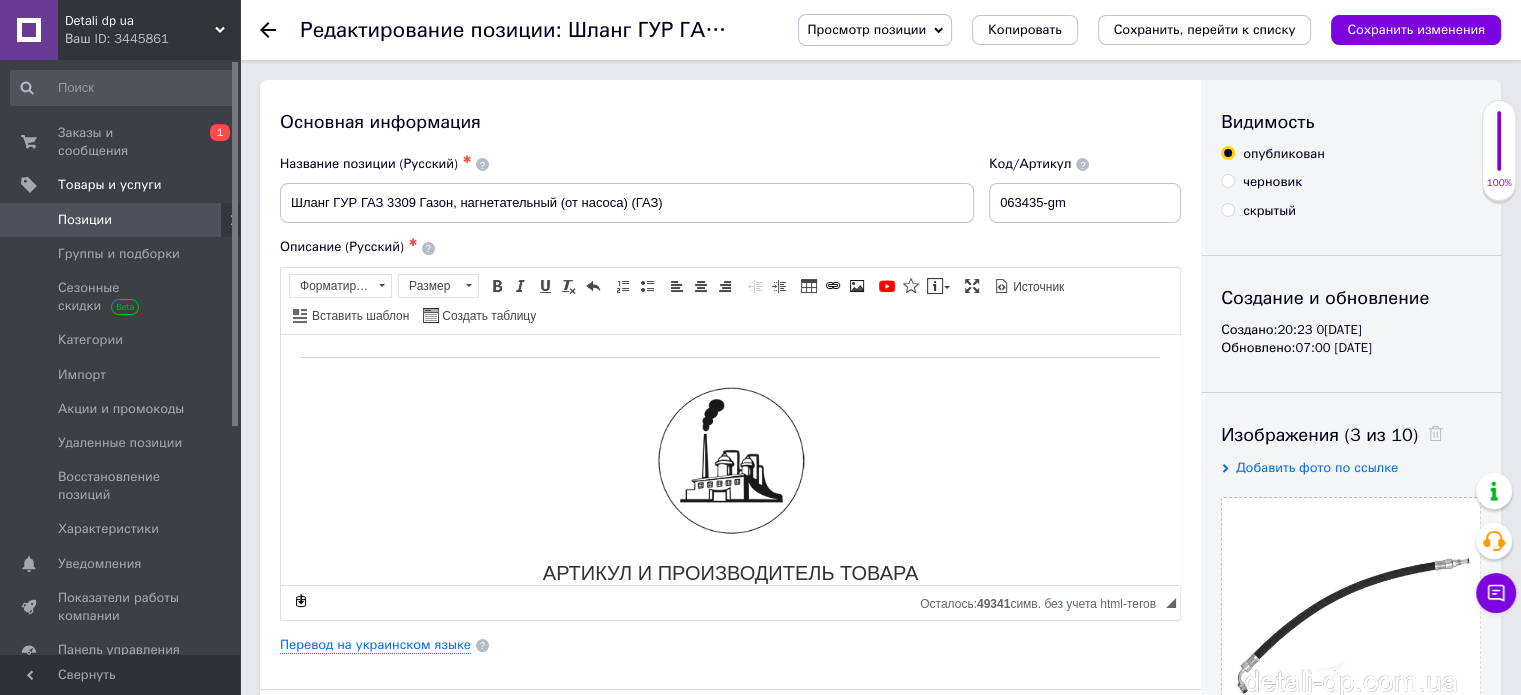 scroll, scrollTop: 600, scrollLeft: 0, axis: vertical 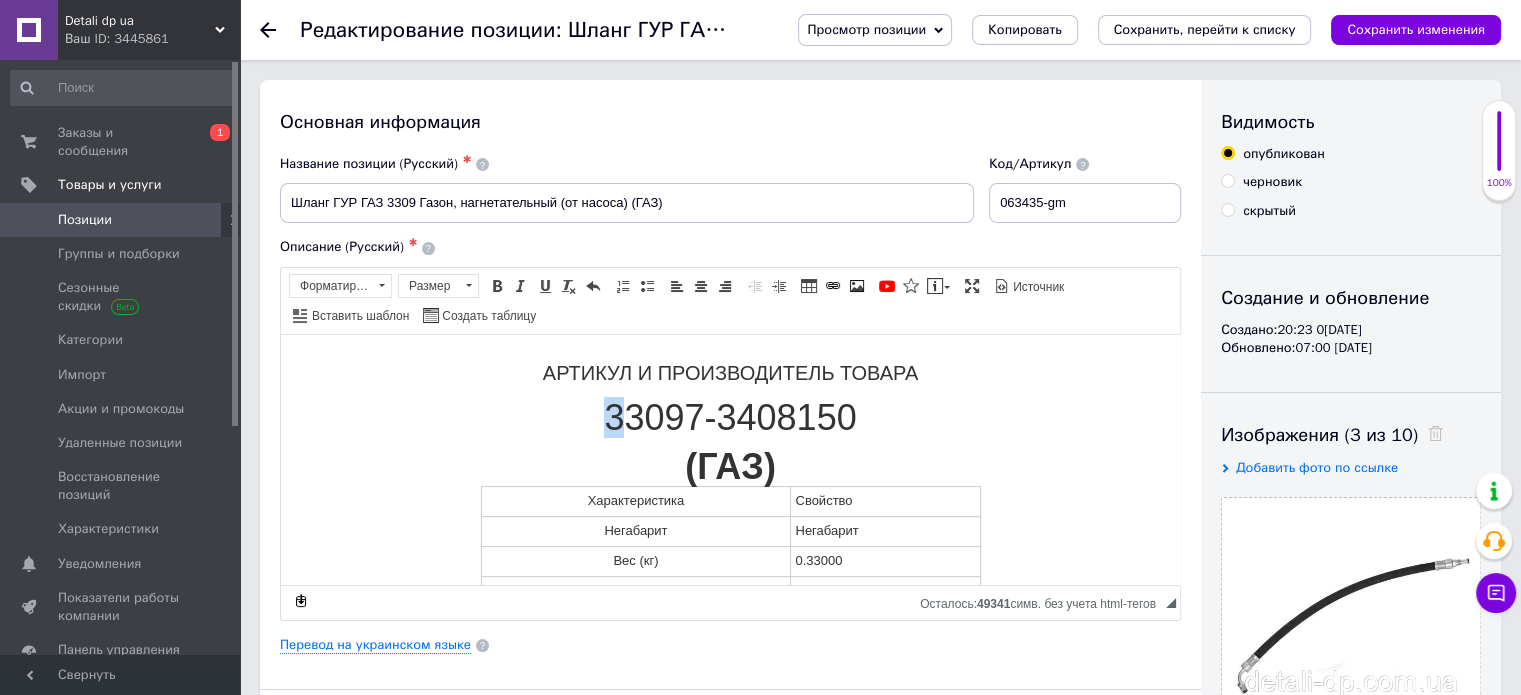 drag, startPoint x: 609, startPoint y: 402, endPoint x: 594, endPoint y: 400, distance: 15.132746 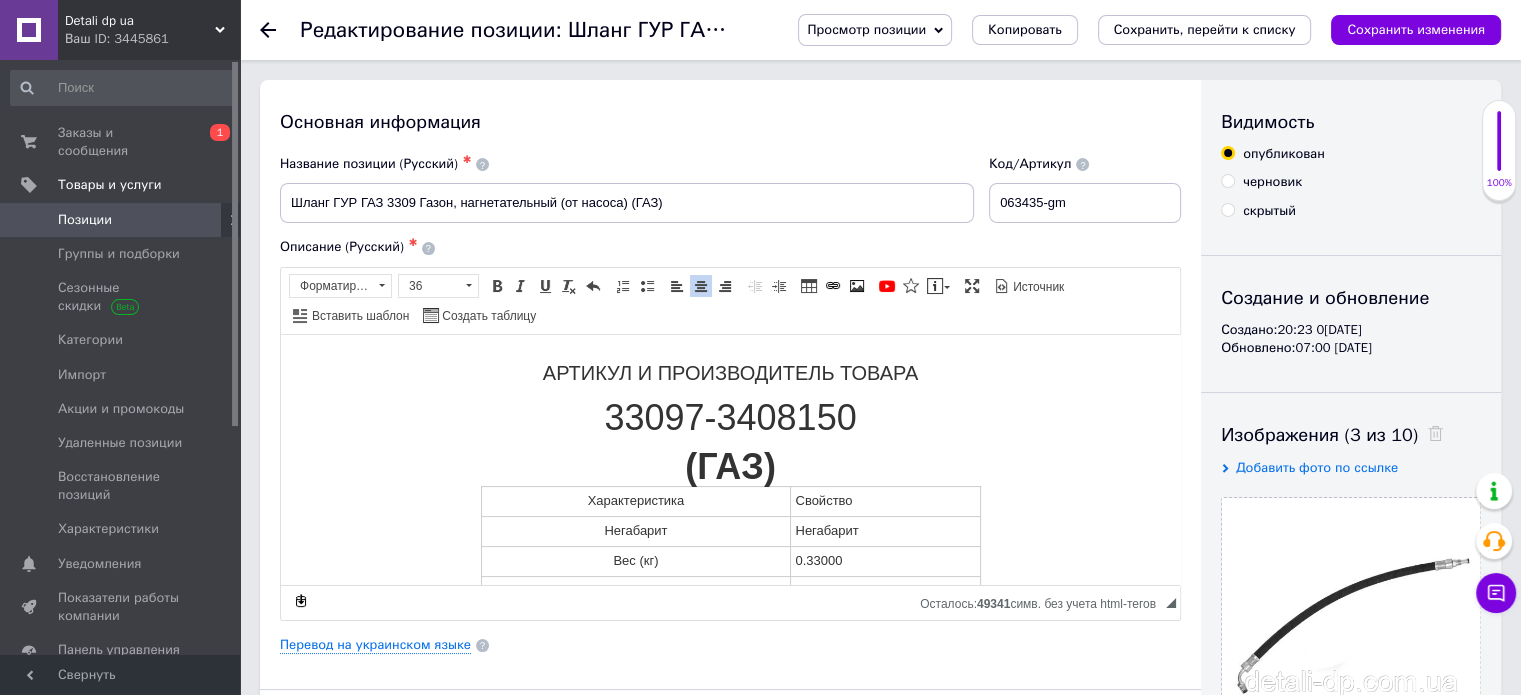 click at bounding box center [730, 396] 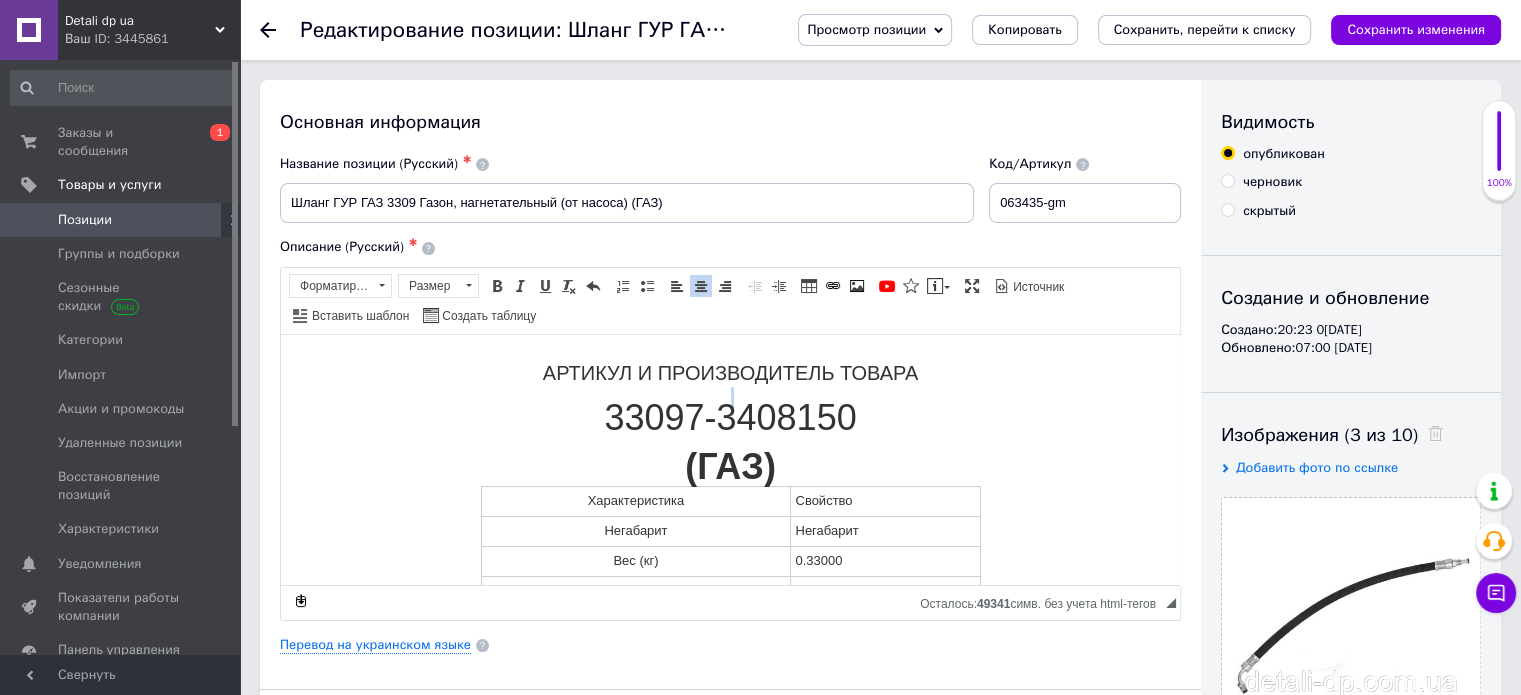 copy 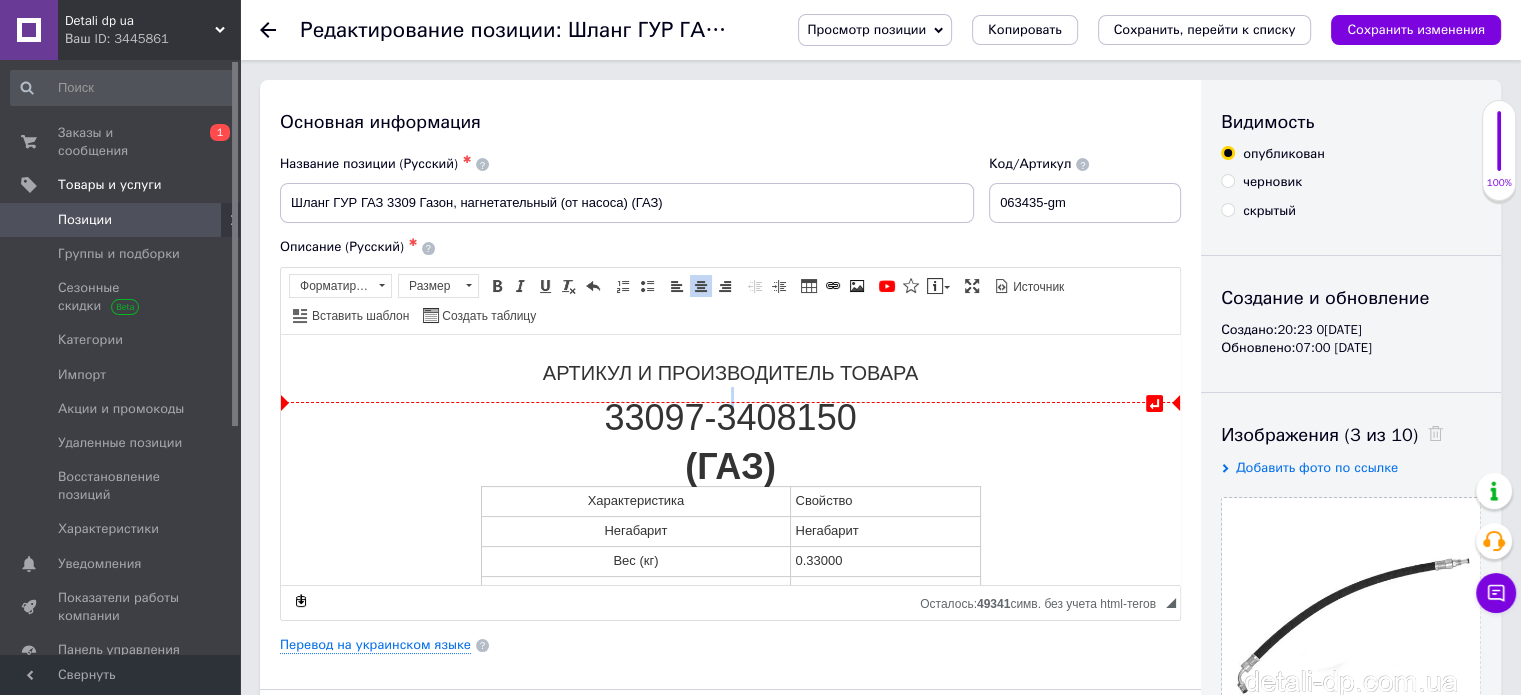 copy 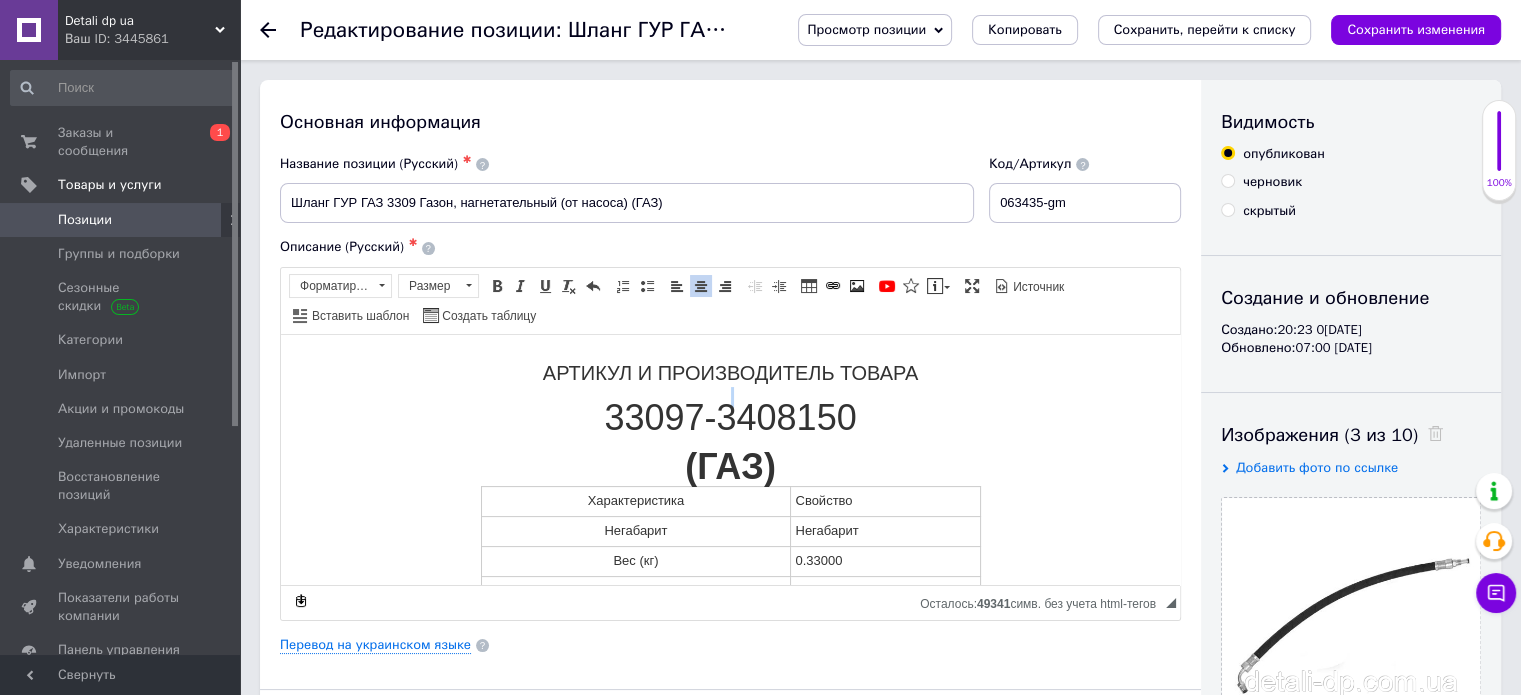 drag, startPoint x: 593, startPoint y: 399, endPoint x: 869, endPoint y: 412, distance: 276.306 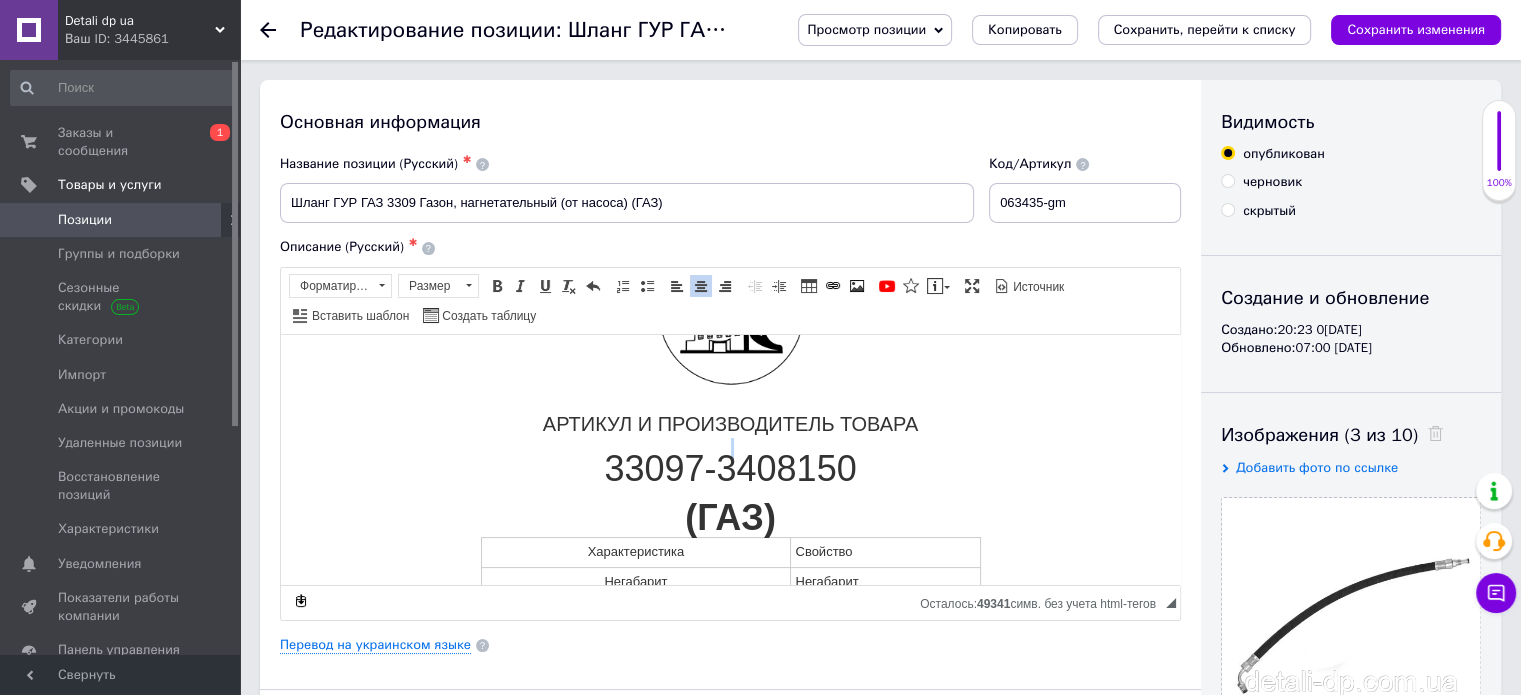 scroll, scrollTop: 400, scrollLeft: 0, axis: vertical 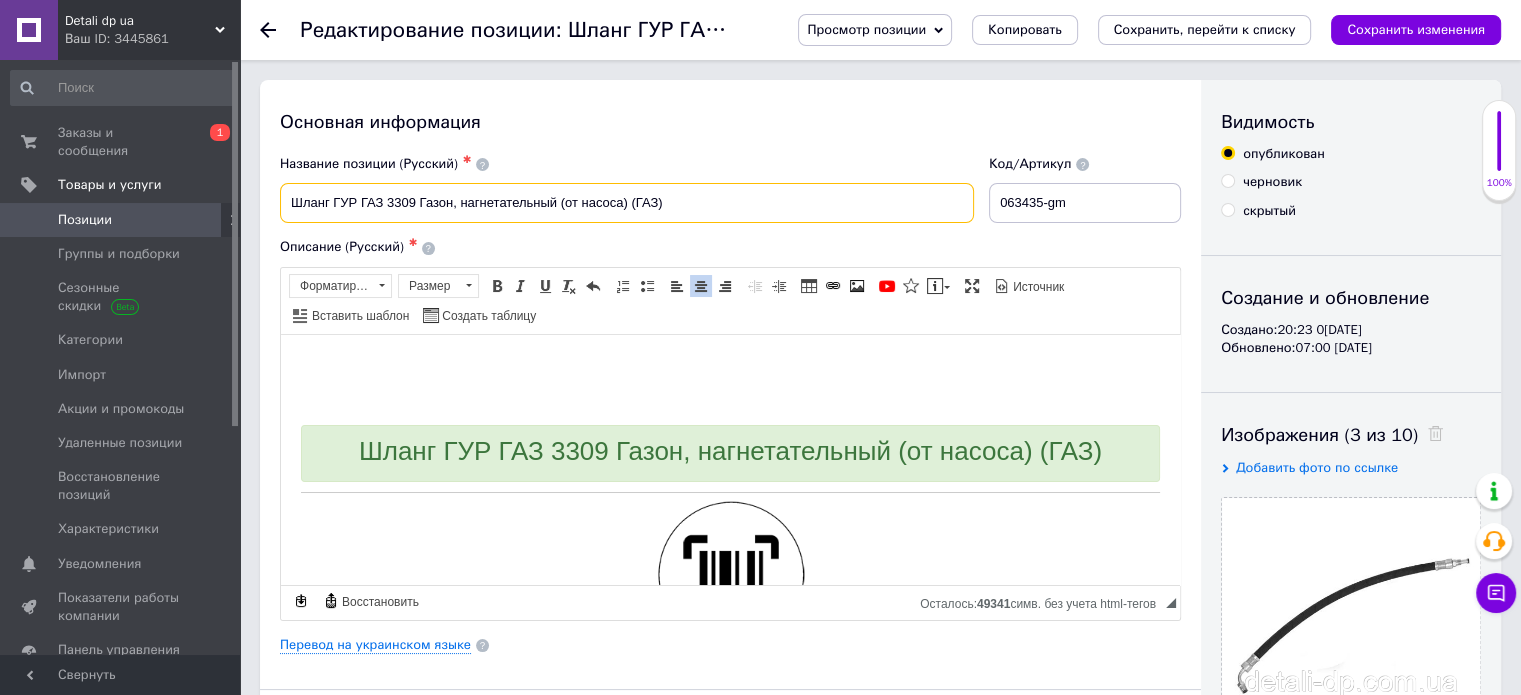 drag, startPoint x: 558, startPoint y: 216, endPoint x: 452, endPoint y: 214, distance: 106.01887 